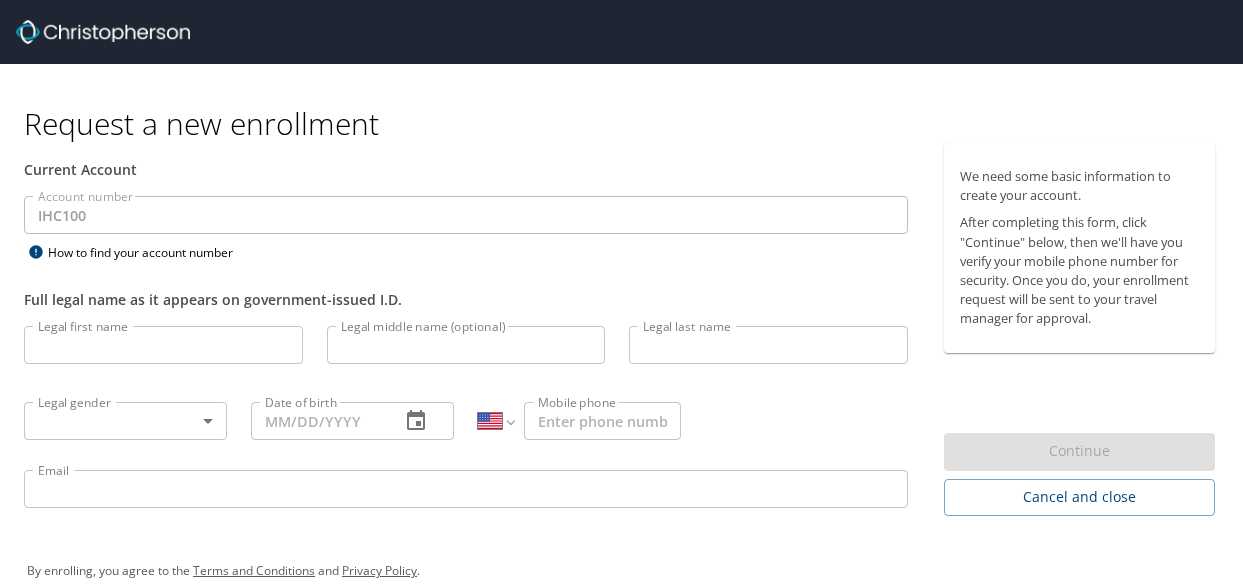 select on "US" 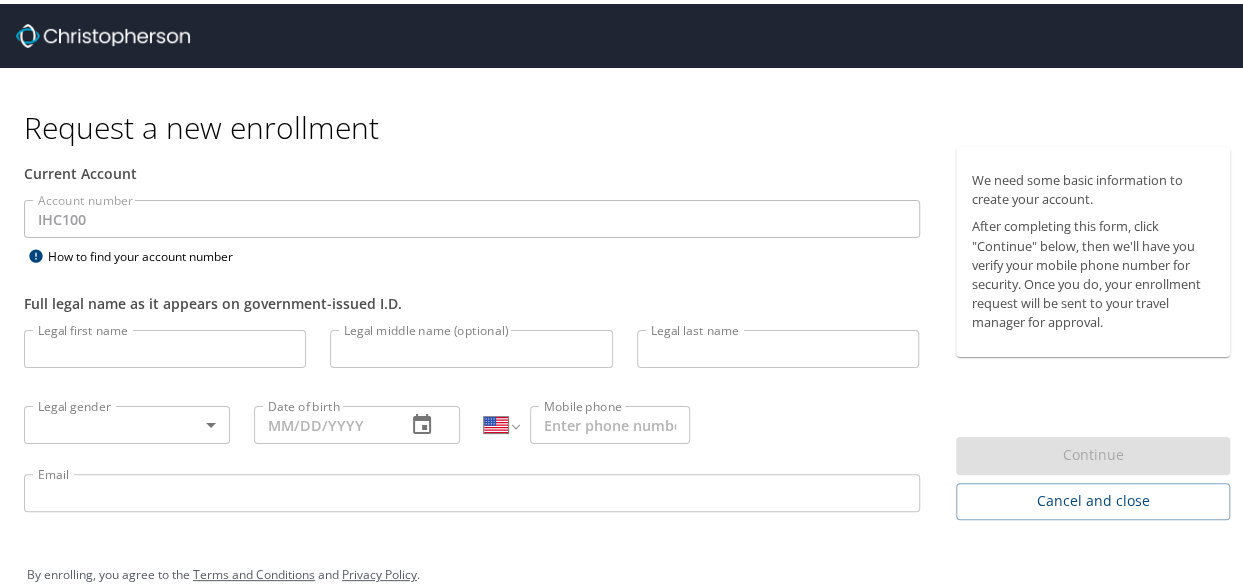 click on "Current Account" at bounding box center (472, 169) 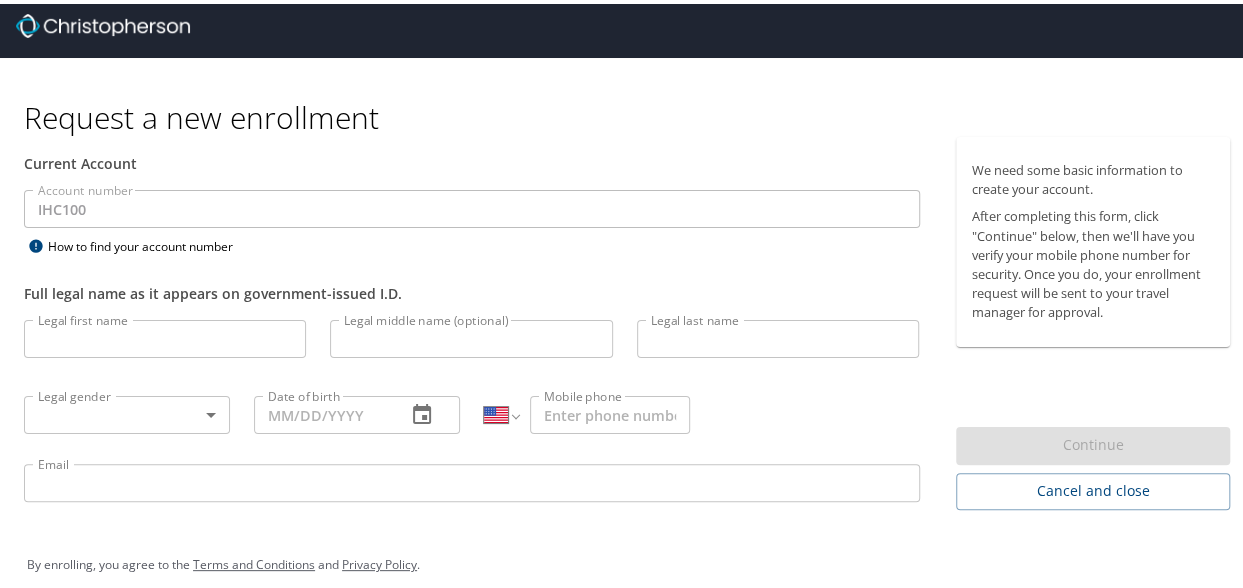 scroll, scrollTop: 27, scrollLeft: 0, axis: vertical 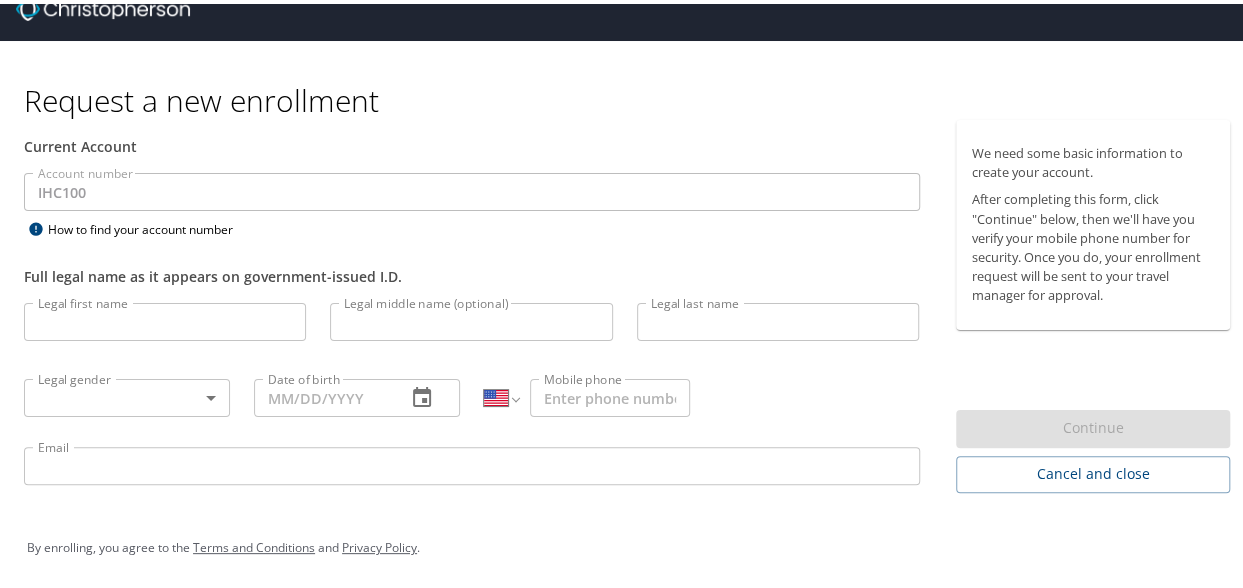 click on "Legal first name" at bounding box center (165, 318) 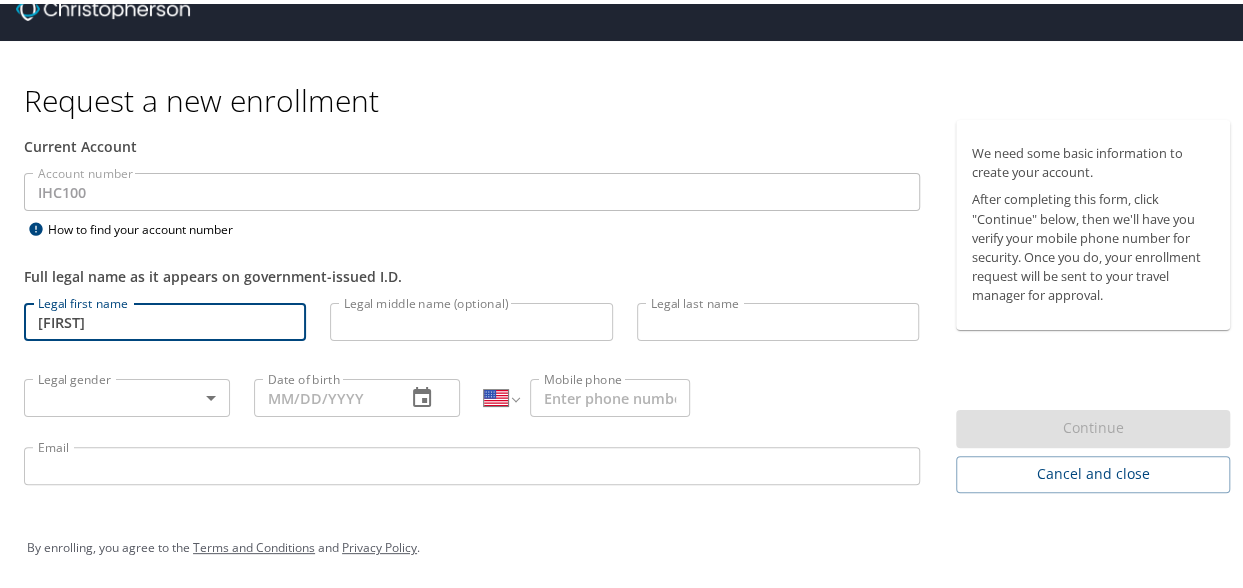 type on "[FIRST]" 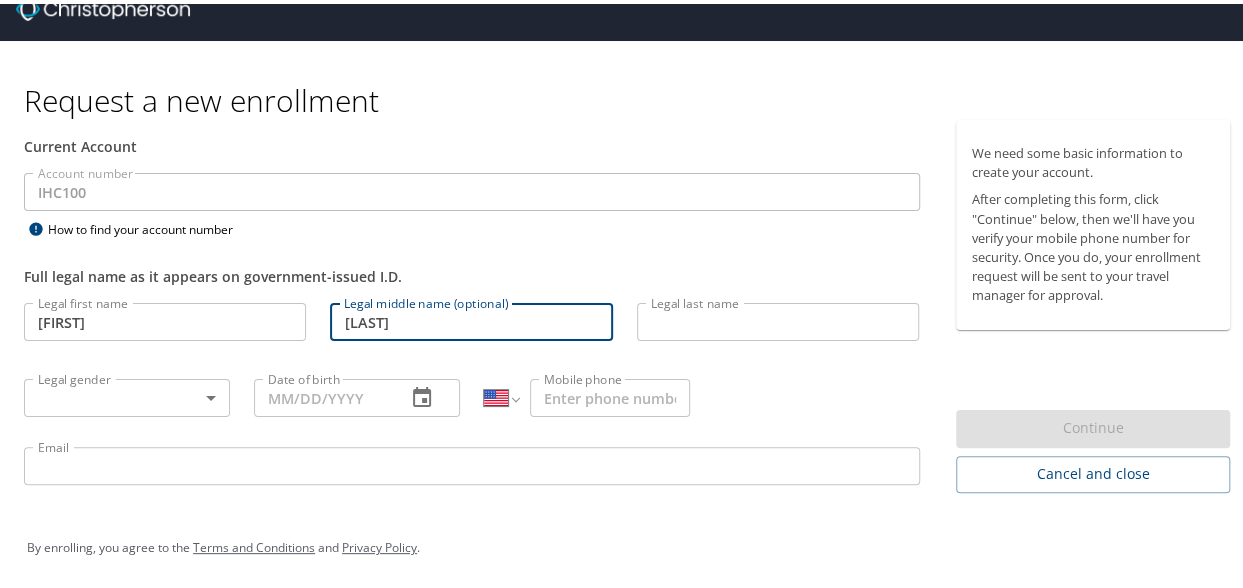 type on "[LAST]" 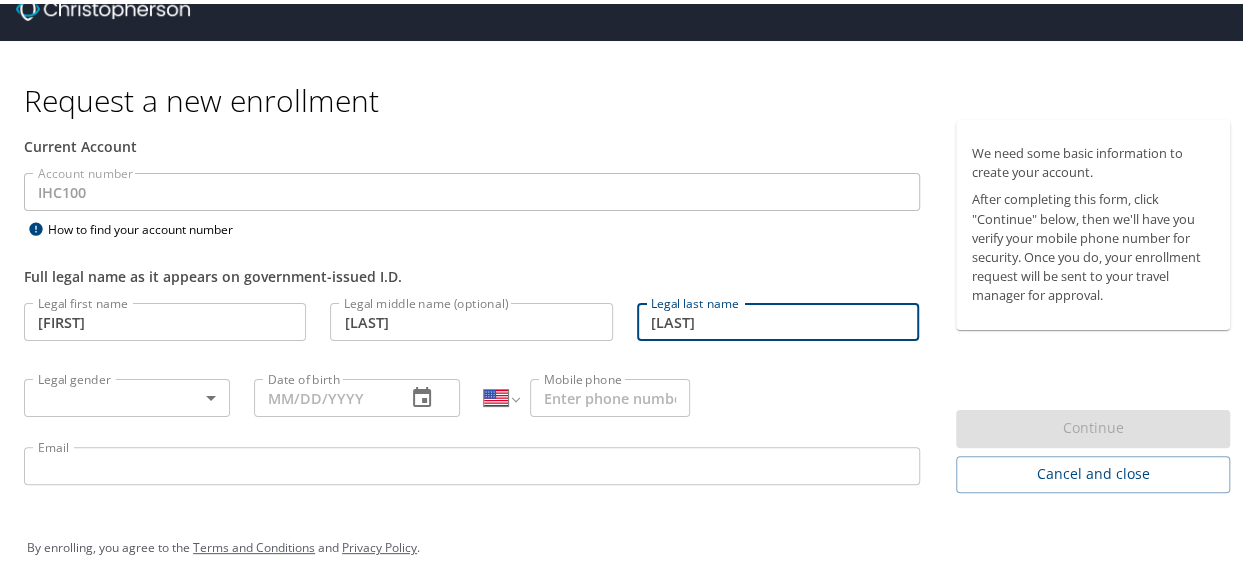 type on "[LAST]" 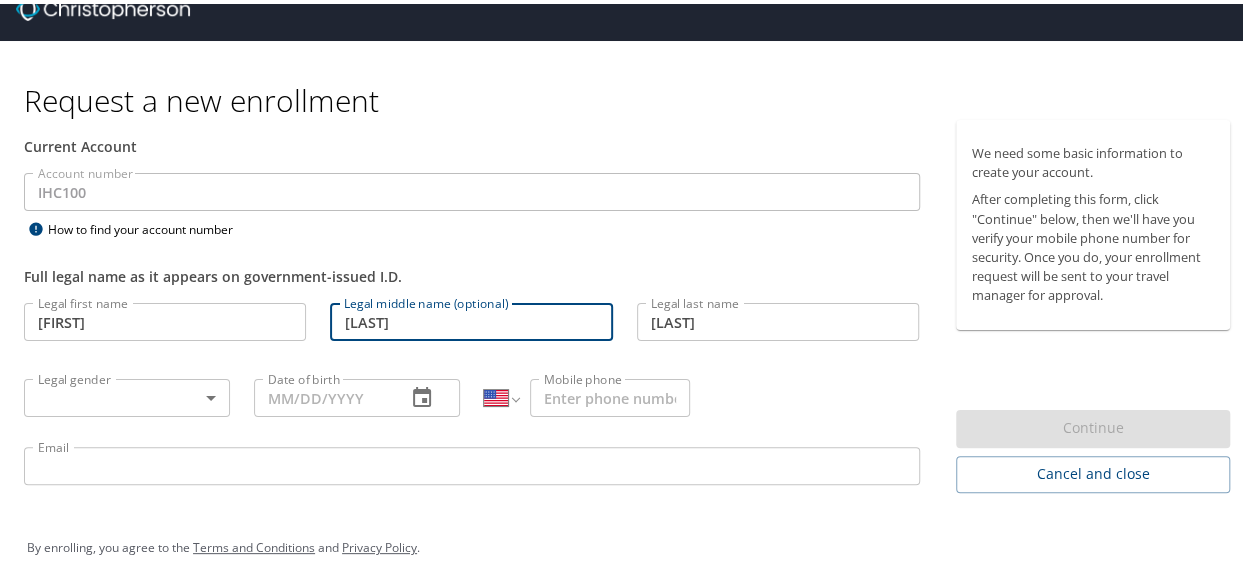 drag, startPoint x: 438, startPoint y: 321, endPoint x: 327, endPoint y: 315, distance: 111.16204 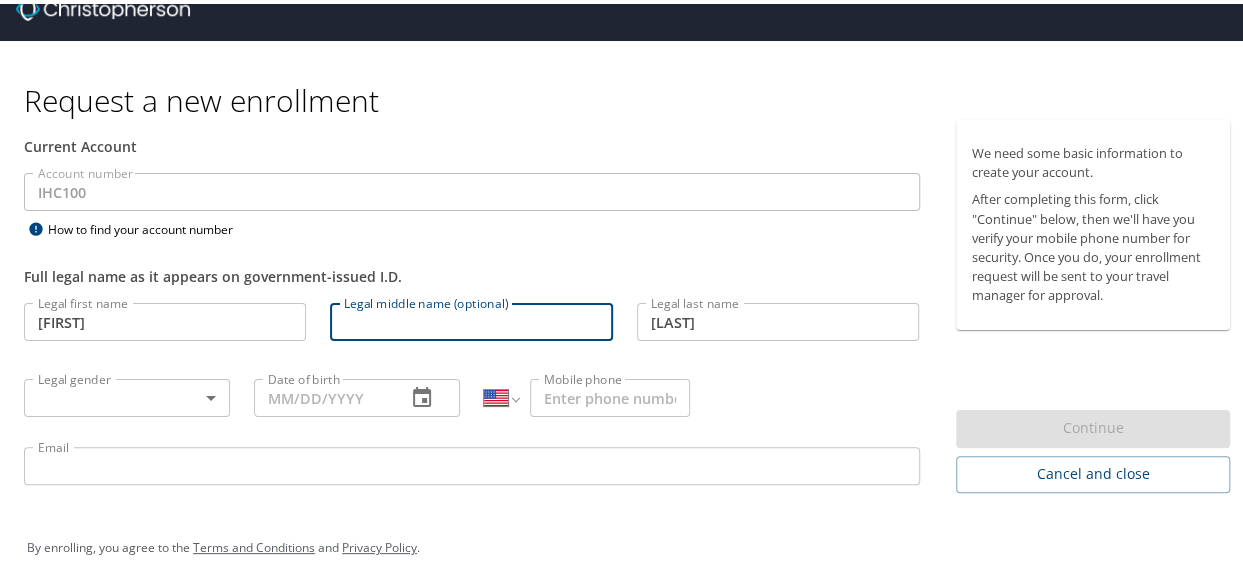 type 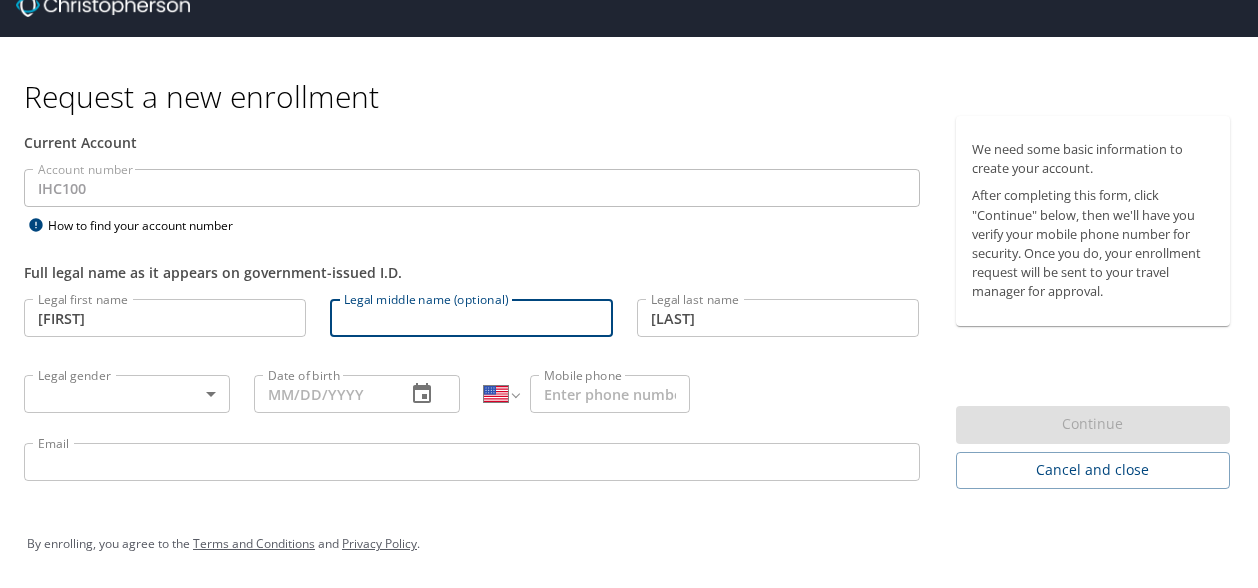 click on "Request a new enrollment Current Account Account number IHC100 Account number  How to find your account number Full legal name as it appears on government-issued I.D. Legal first name [FIRST] Legal first name Legal middle name (optional) Legal middle name (optional) Legal last name [LAST] Legal last name Legal gender ​ Legal gender Date of birth [DATE] Date of birth International Afghanistan Åland Islands Albania Algeria American Samoa Andorra Angola Anguilla Antigua and Barbuda Argentina Armenia Aruba Ascension Island Australia Austria Azerbaijan Bahamas Bahrain Bangladesh Barbados Belarus Belgium Belize Benin Bermuda Bhutan Bolivia Bonaire, Sint Eustatius and Saba Bosnia and Herzegovina Botswana Brazil British Indian Ocean Territory Brunei Darussalam Bulgaria Burkina Faso Burma Burundi Cambodia Cameroon Canada Cape Verde Cayman Islands Central African Republic Chad Chile China Christmas Island Cocos (Keeling) Islands Colombia Comoros Congo Congo, Democratic Republic of the Cook Islands Costa Rica Cote d'Ivoire" at bounding box center (629, 267) 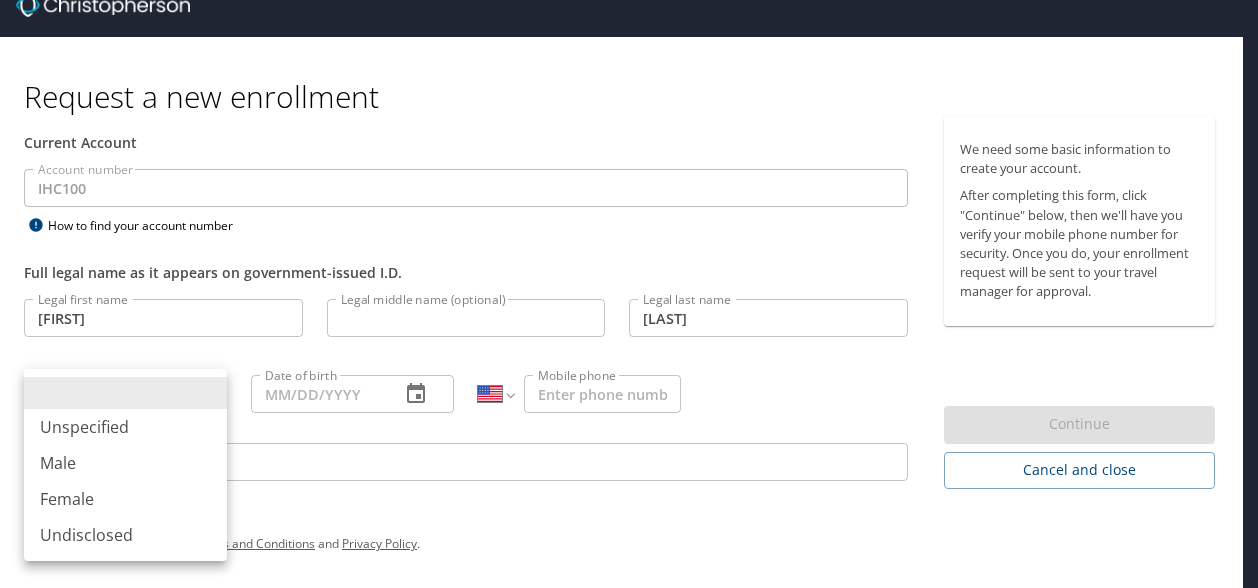 click on "Male" at bounding box center [125, 463] 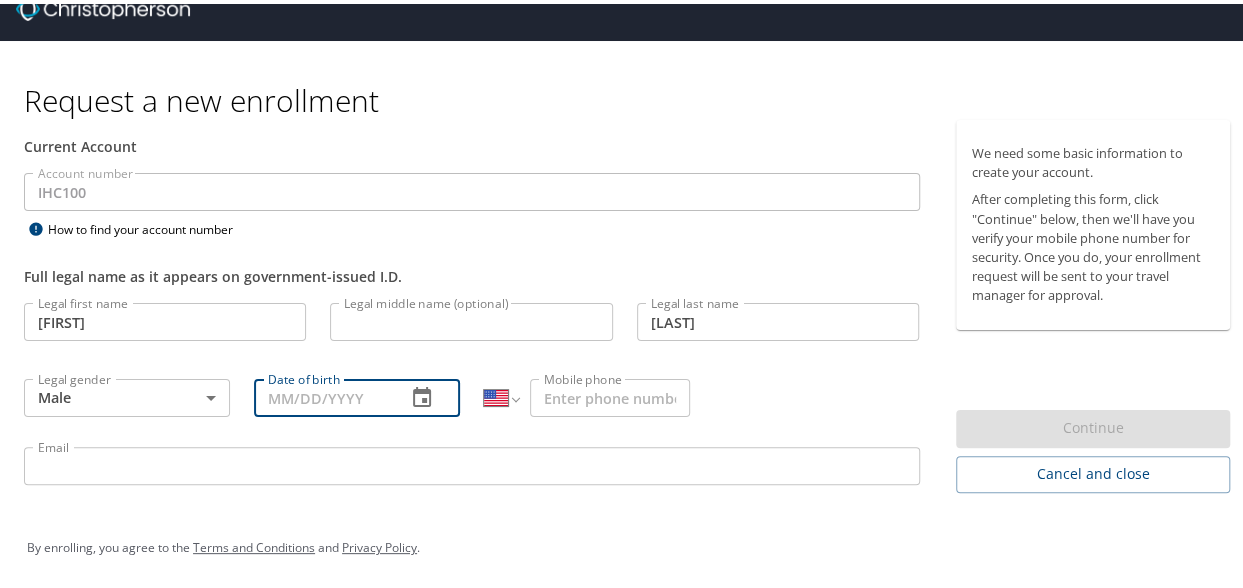 click on "Date of birth" at bounding box center (322, 394) 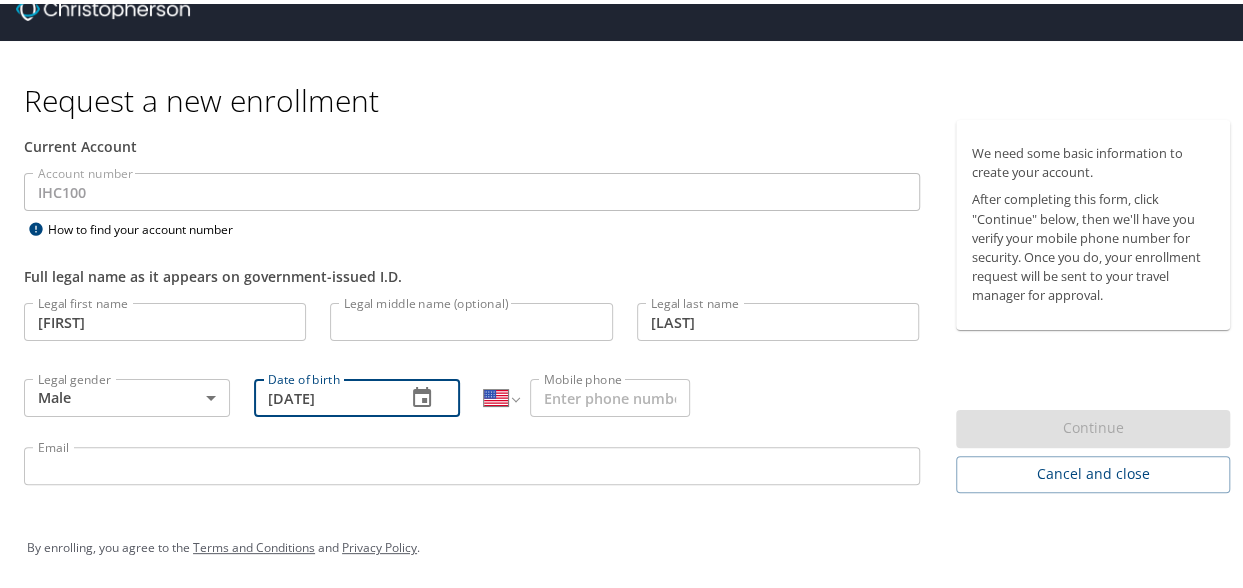 type on "[DATE]" 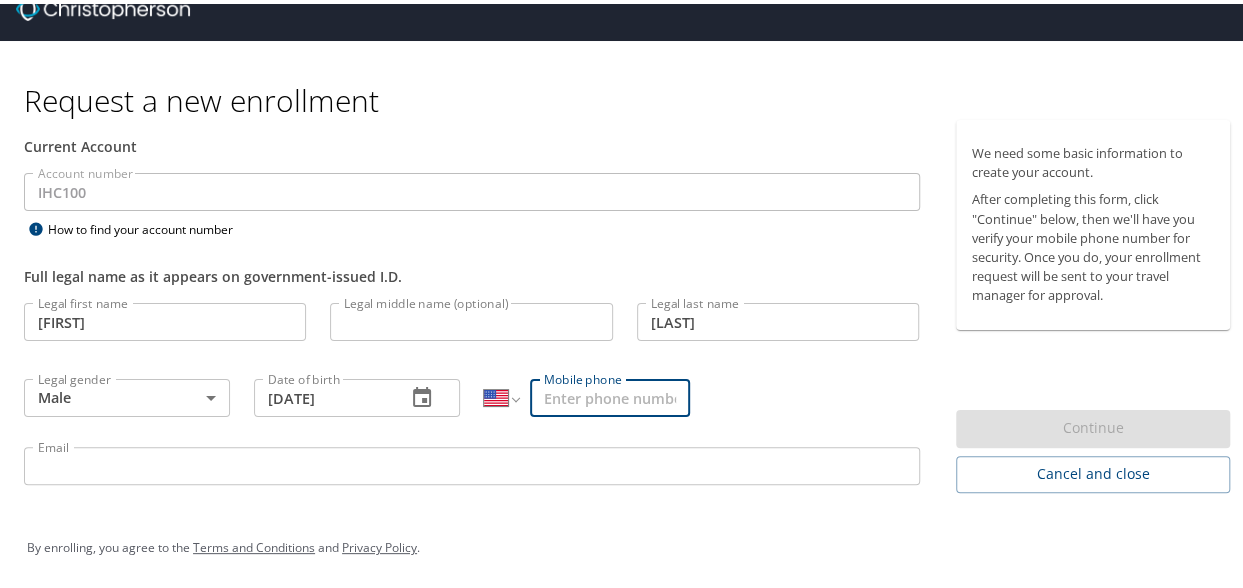 click on "Mobile phone" at bounding box center [610, 394] 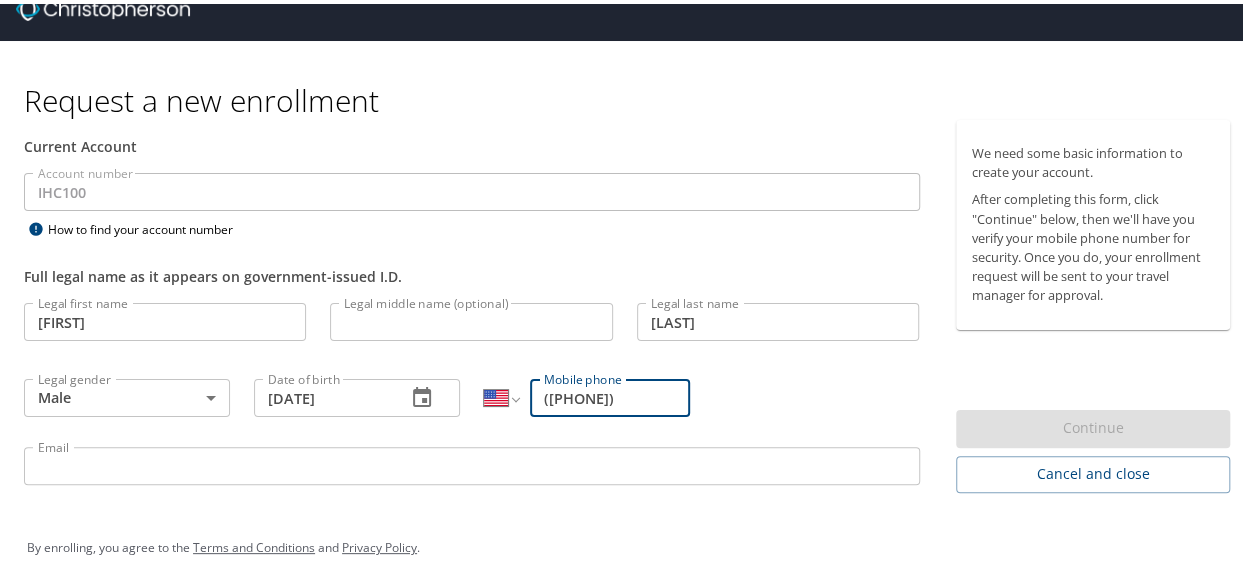 type on "([PHONE])" 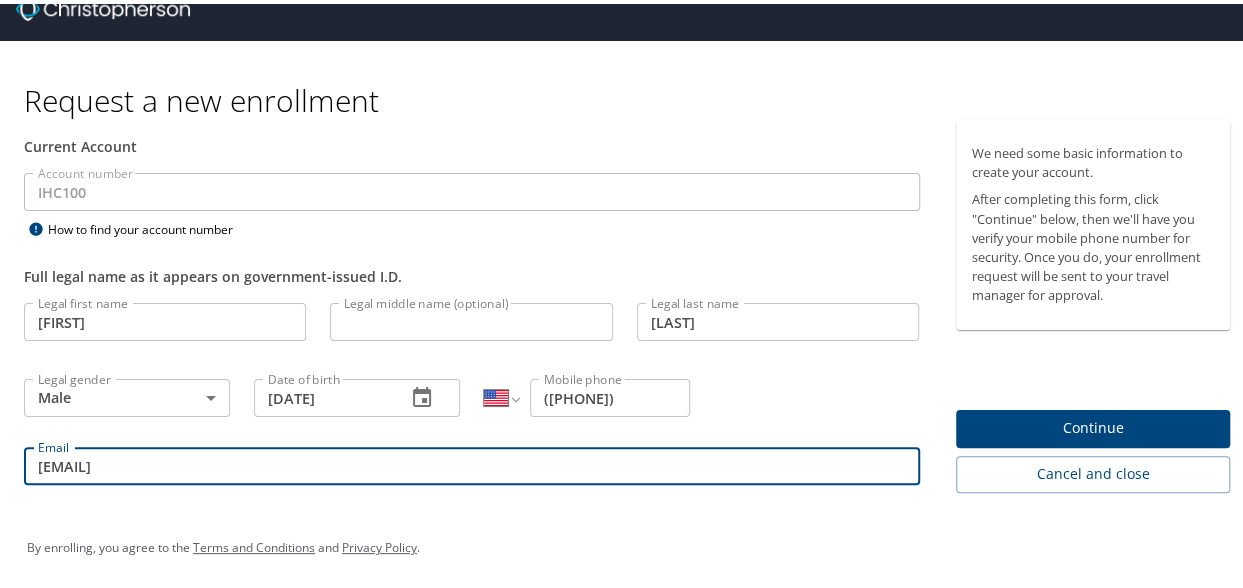 type on "[EMAIL]" 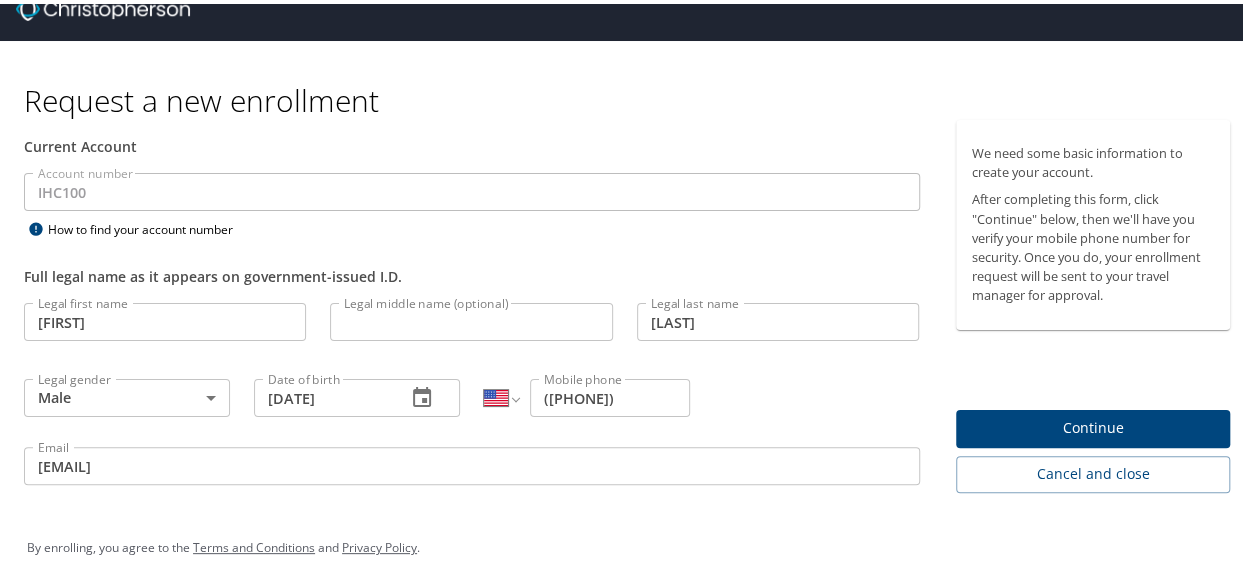 click on "Legal first name [FIRST] Legal first name Legal middle name (optional) Legal middle name (optional) Legal last name [LAST] Legal last name Legal gender Male Male Legal gender Date of birth [DATE] Date of birth International Afghanistan Åland Islands Albania Algeria American Samoa Andorra Angola Anguilla Antigua and Barbuda Argentina Armenia Aruba Ascension Island Australia Austria Azerbaijan Bahamas Bahrain Bangladesh Barbados Belarus Belgium Belize Benin Bermuda Bhutan Bolivia Bonaire, Sint Eustatius and Saba Bosnia and Herzegovina Botswana Brazil British Indian Ocean Territory Brunei Darussalam Bulgaria Burkina Faso Burma Burundi Cambodia Cameroon Canada Cape Verde Cayman Islands Central African Republic Chad Chile China Christmas Island Cocos (Keeling) Islands Colombia Comoros Congo Congo, Democratic Republic of the Cook Islands Costa Rica Cote d'Ivoire Croatia Cuba Curaçao Cyprus Czech Republic Denmark Djibouti Dominica Dominican Republic Ecuador Egypt El Salvador Equatorial Guinea Eritrea Estonia" at bounding box center (472, 393) 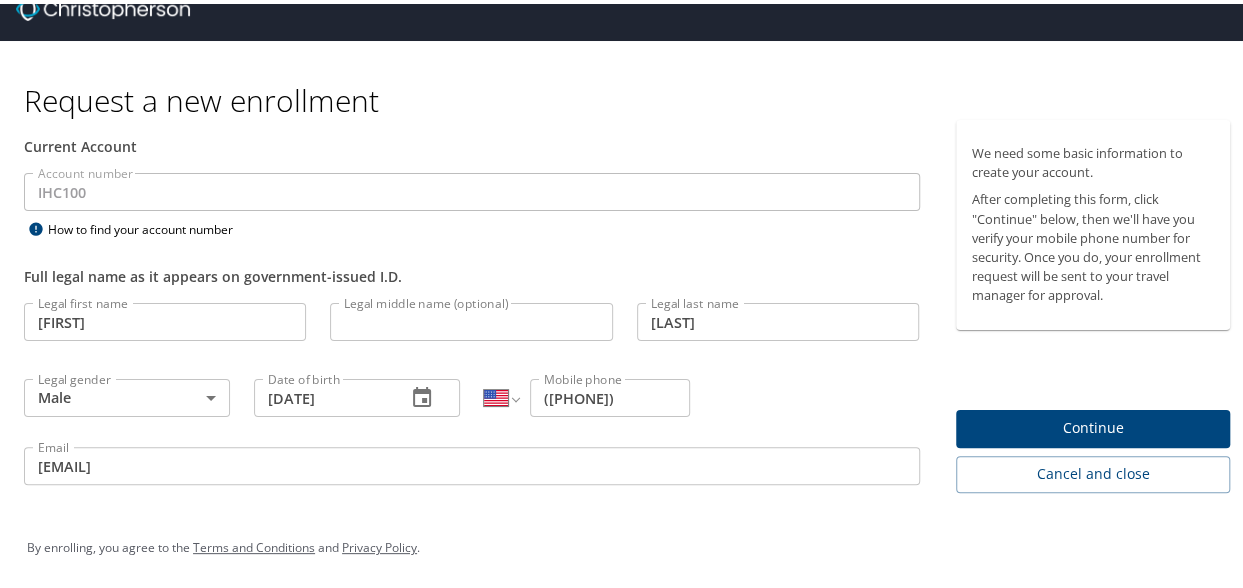 click on "Legal middle name (optional)" at bounding box center [471, 318] 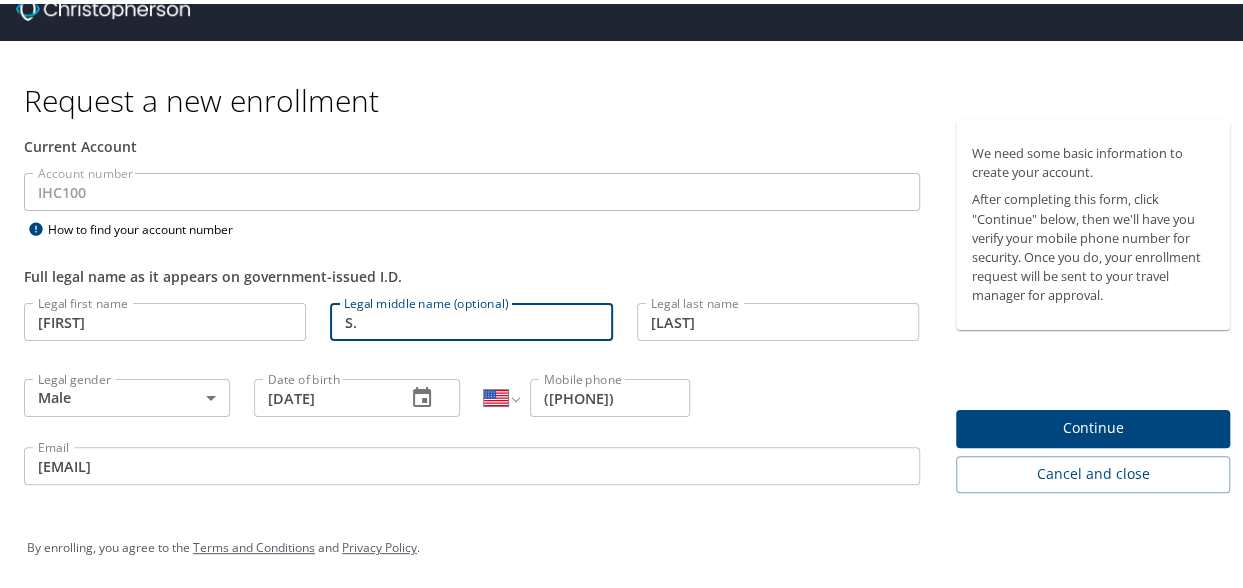 type on "S" 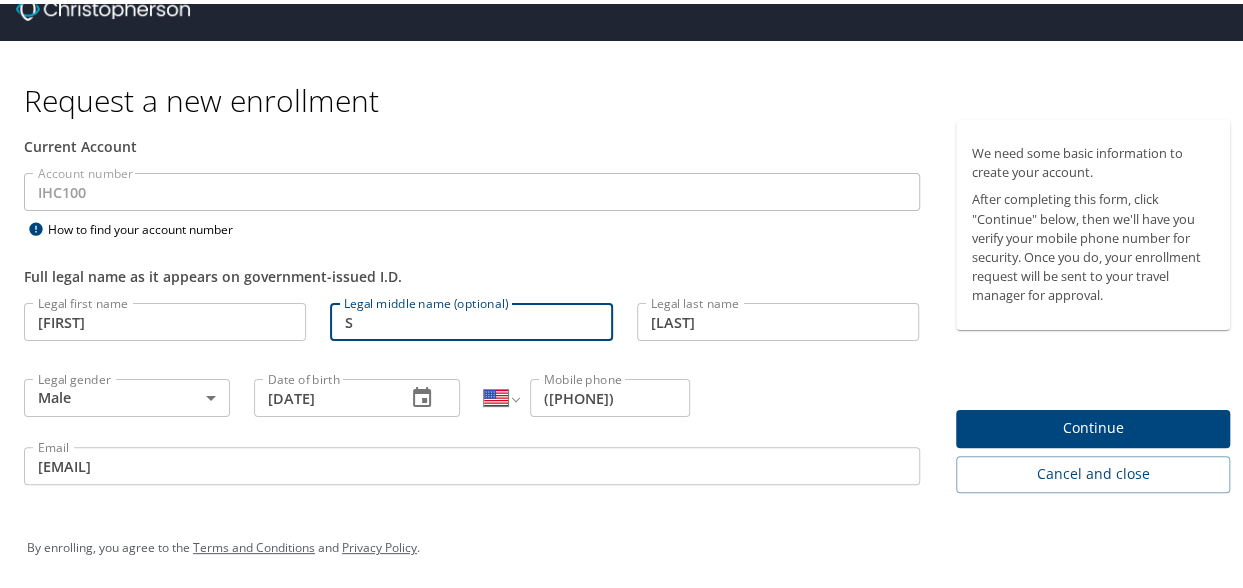 type 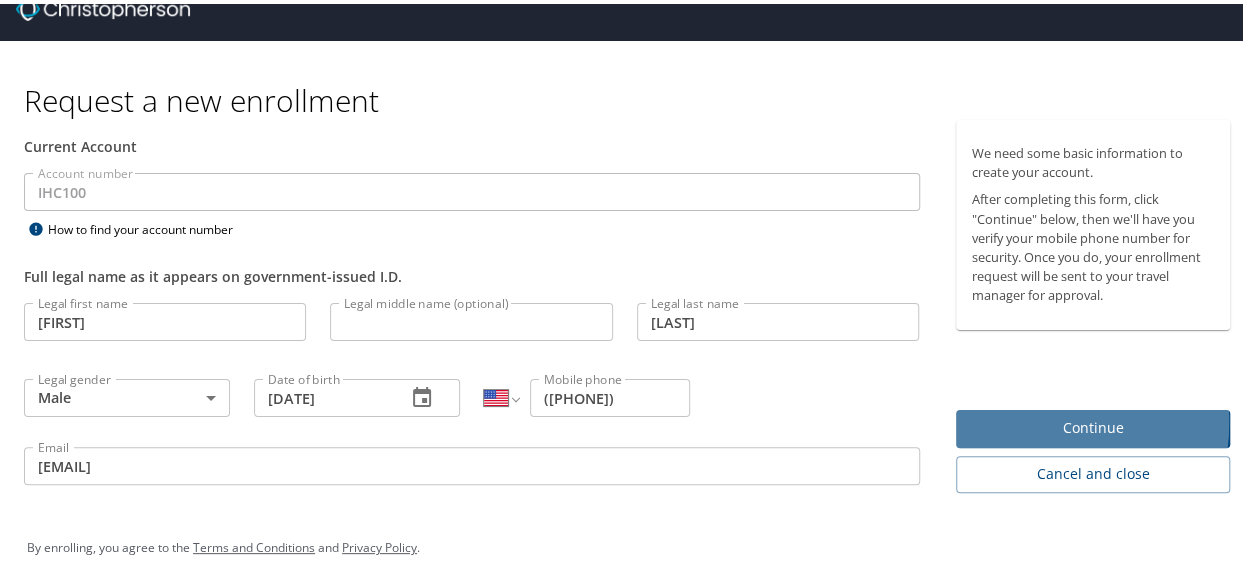 click on "Continue" at bounding box center (1093, 424) 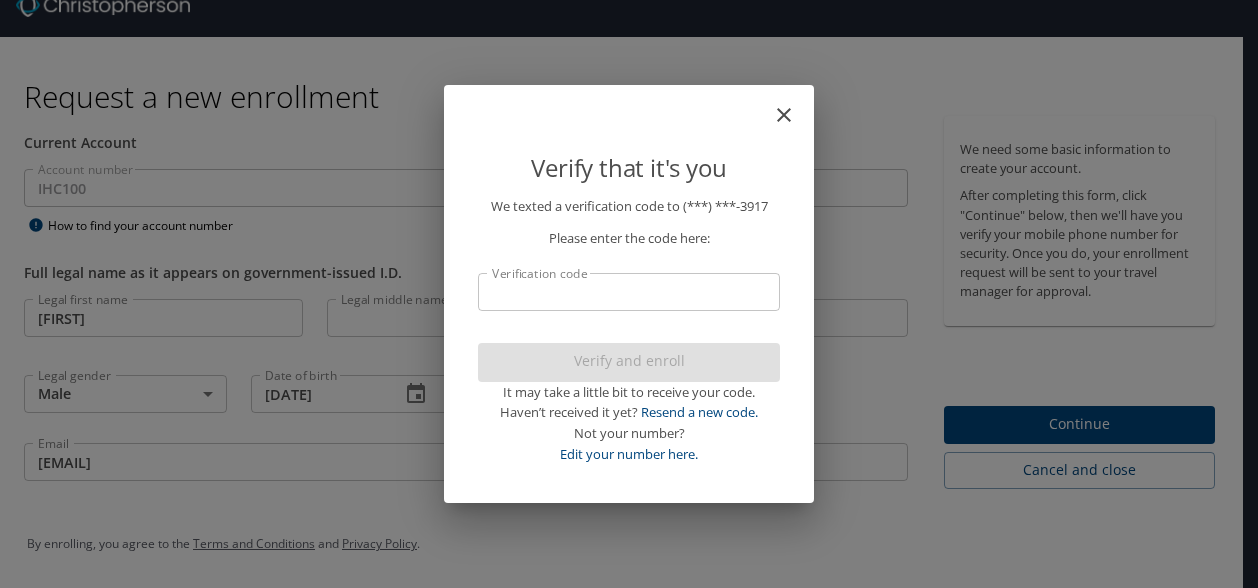 click on "Verification code" at bounding box center (629, 292) 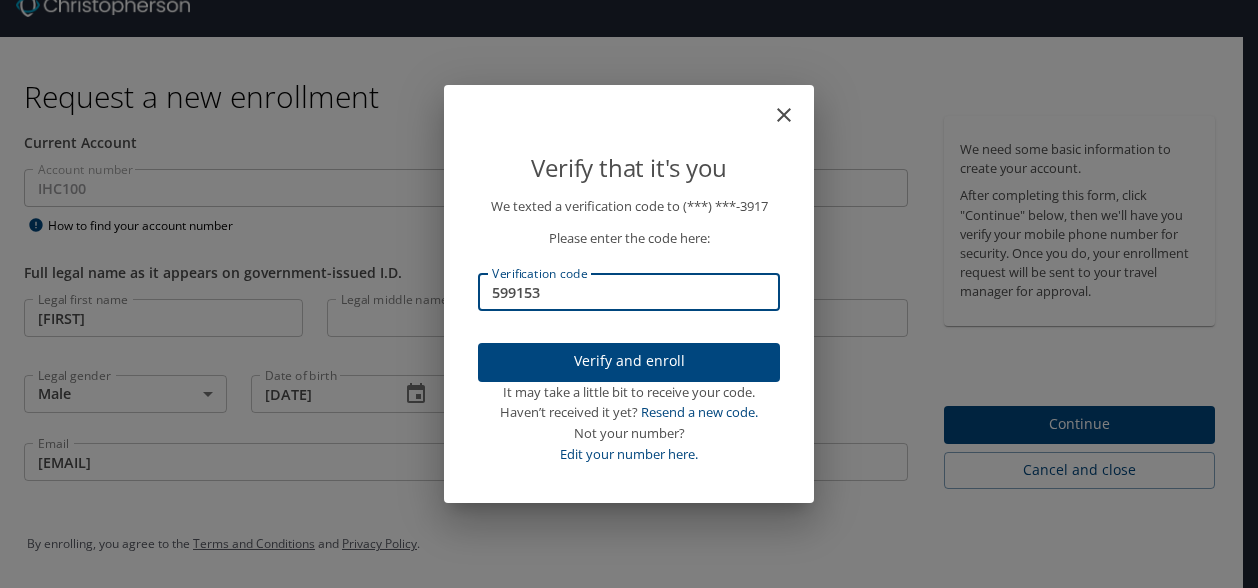 type on "599153" 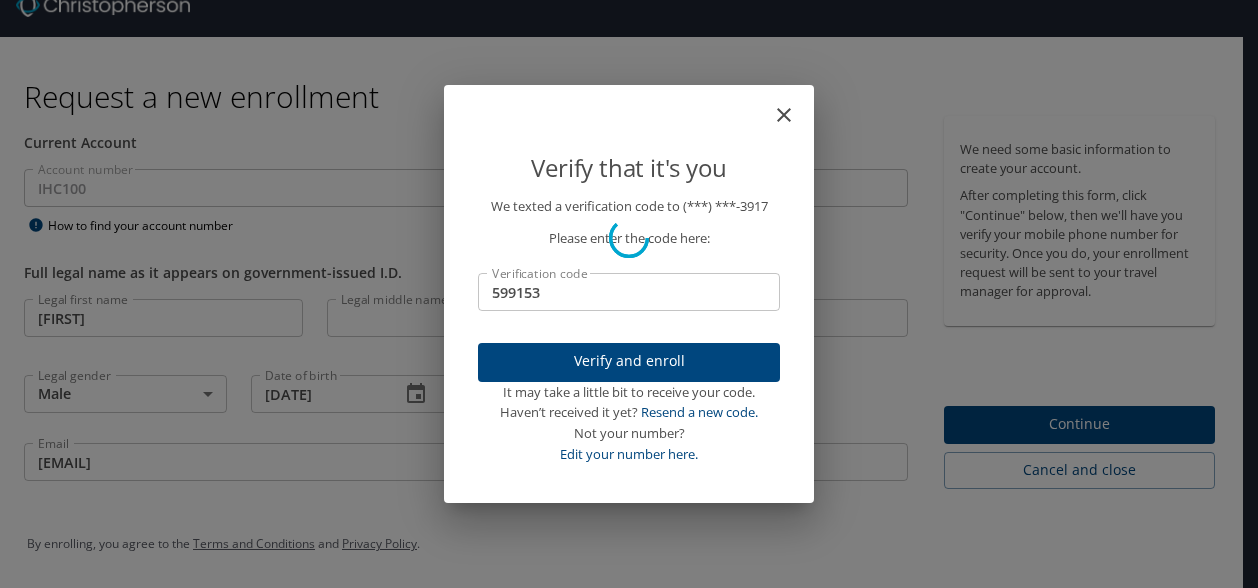 type 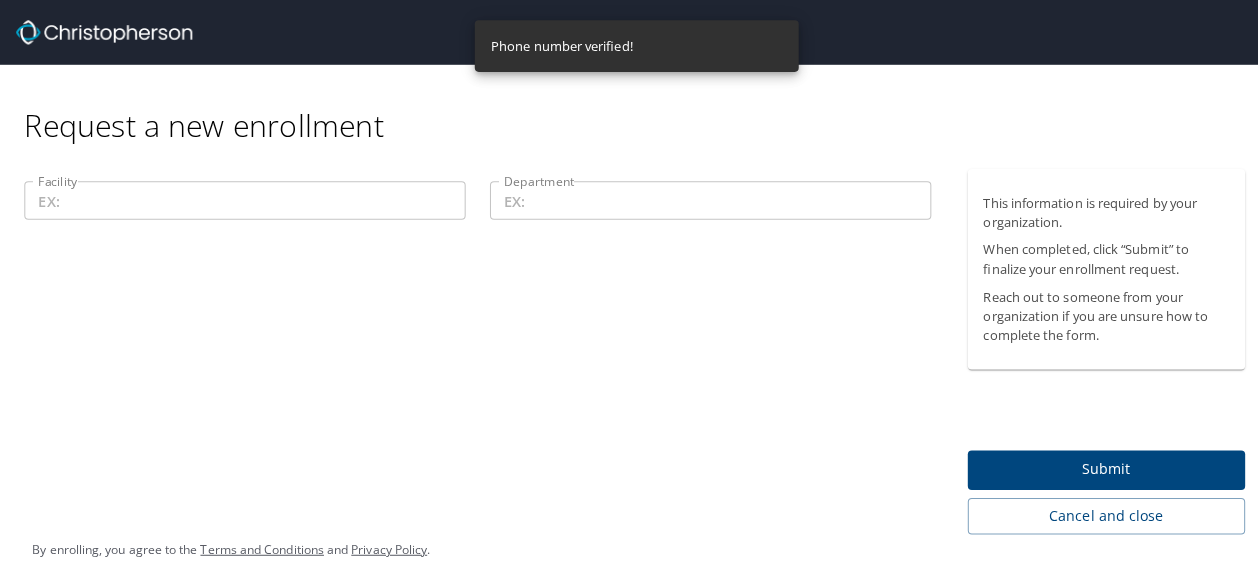 scroll, scrollTop: 0, scrollLeft: 0, axis: both 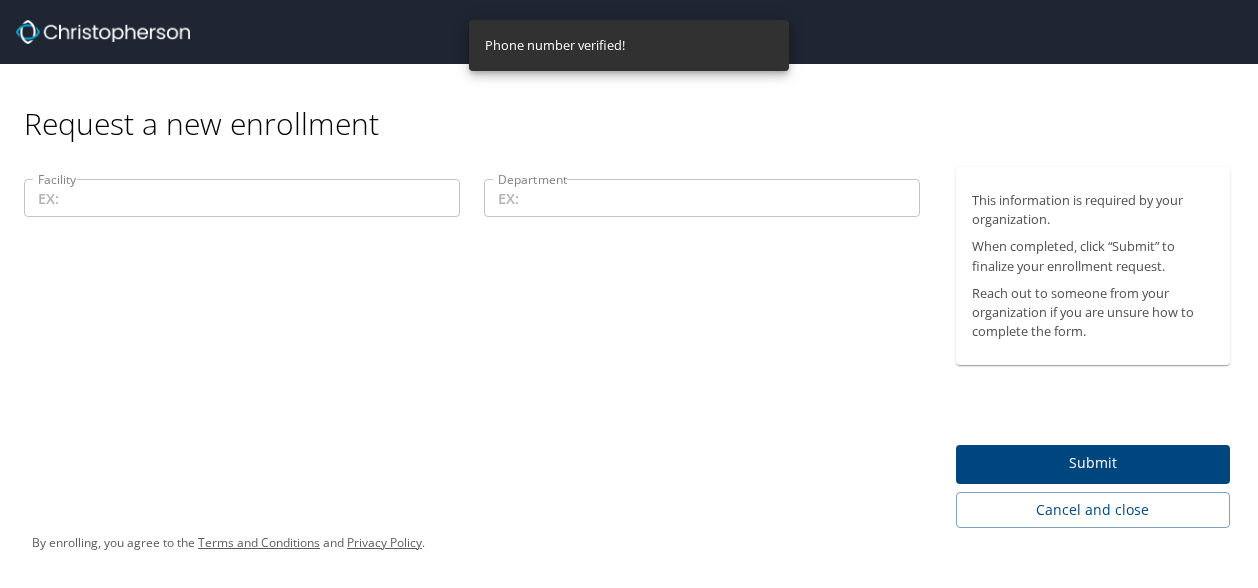 click on "Facility" at bounding box center [242, 198] 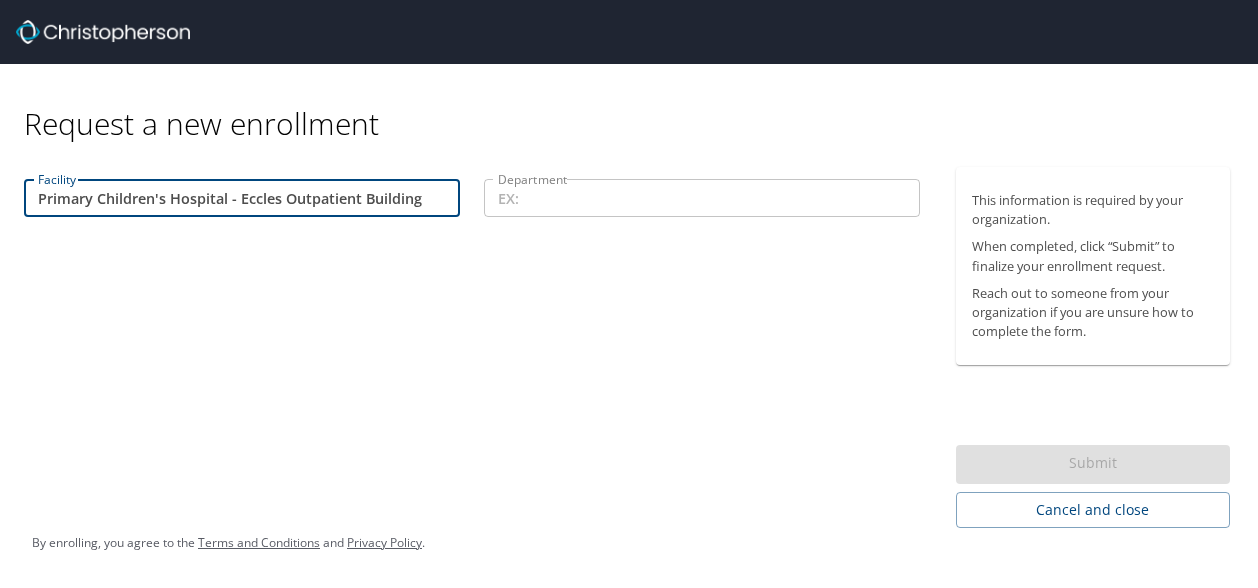 type on "Primary Children's Hospital - Eccles Outpatient Building" 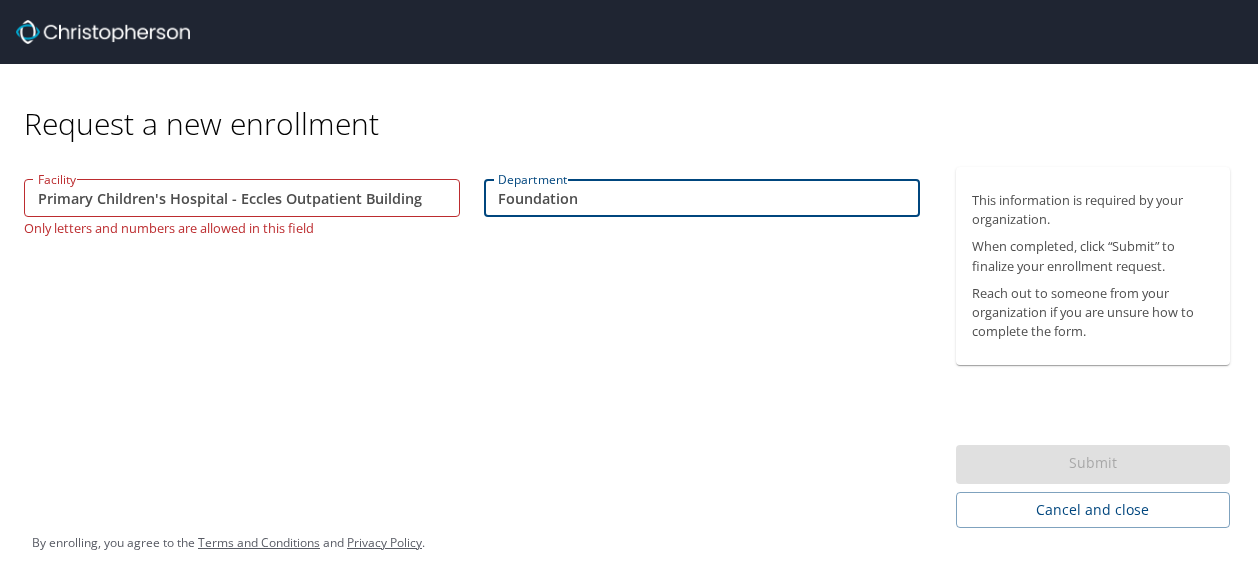 type on "Foundation" 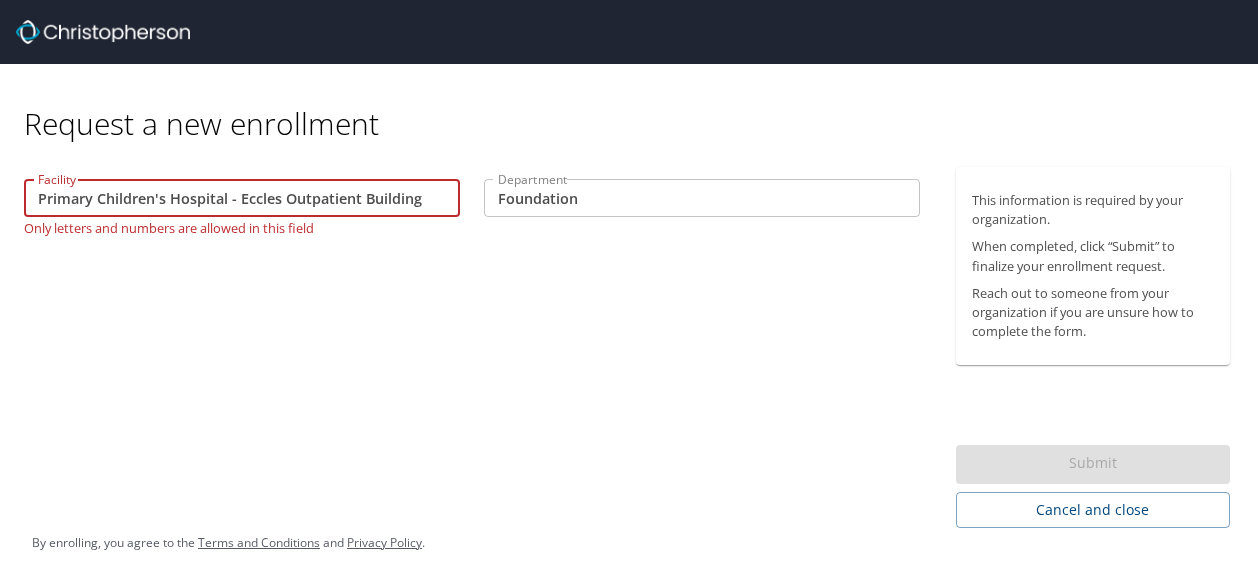 drag, startPoint x: 441, startPoint y: 203, endPoint x: -8, endPoint y: 199, distance: 449.01782 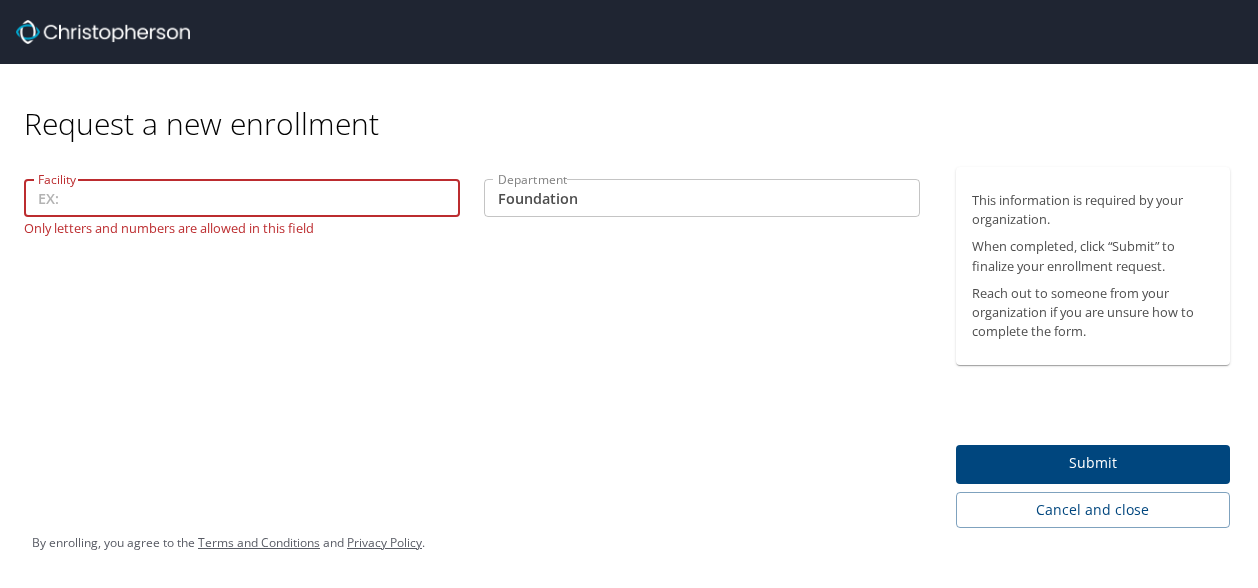 click on "Facility" at bounding box center (242, 198) 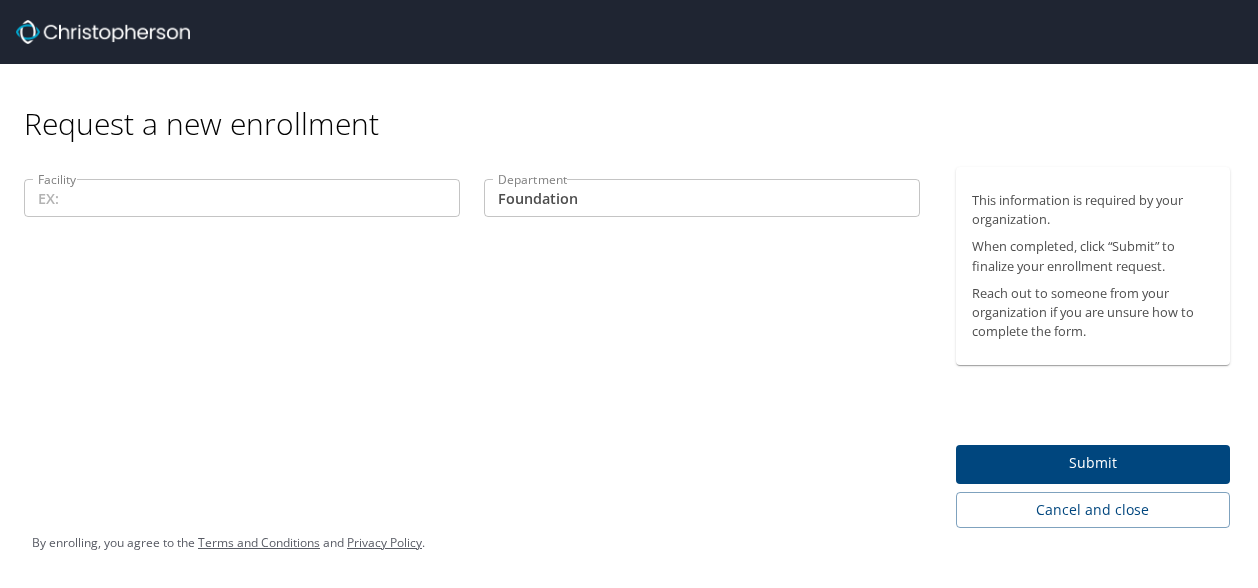 click on "Facility   Facility" at bounding box center (242, 200) 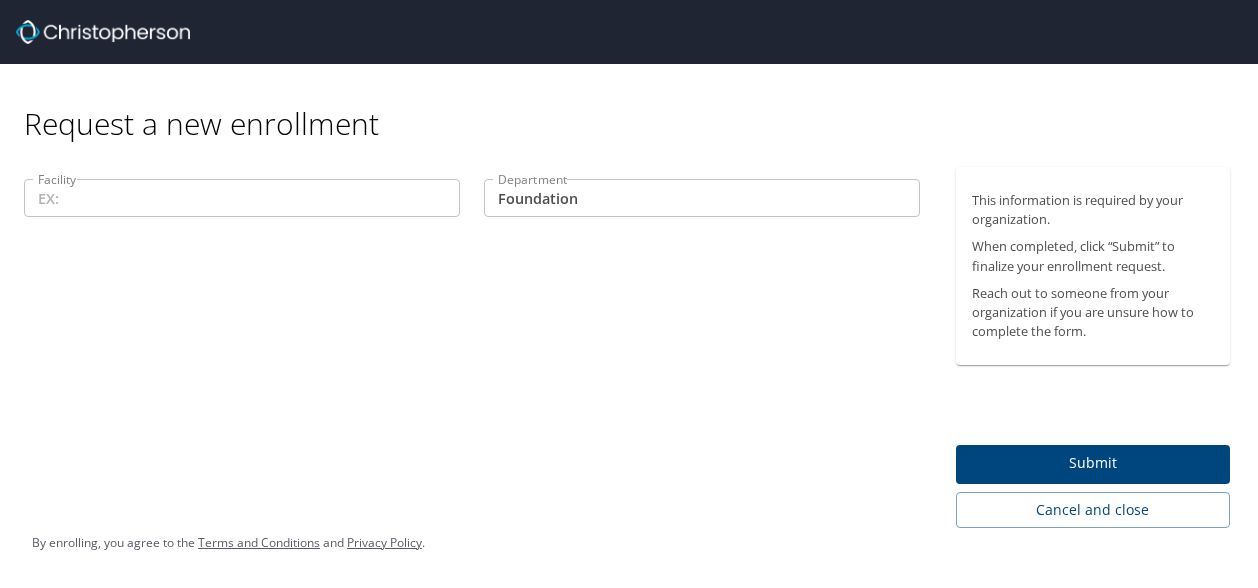 click on "Facility" at bounding box center [242, 198] 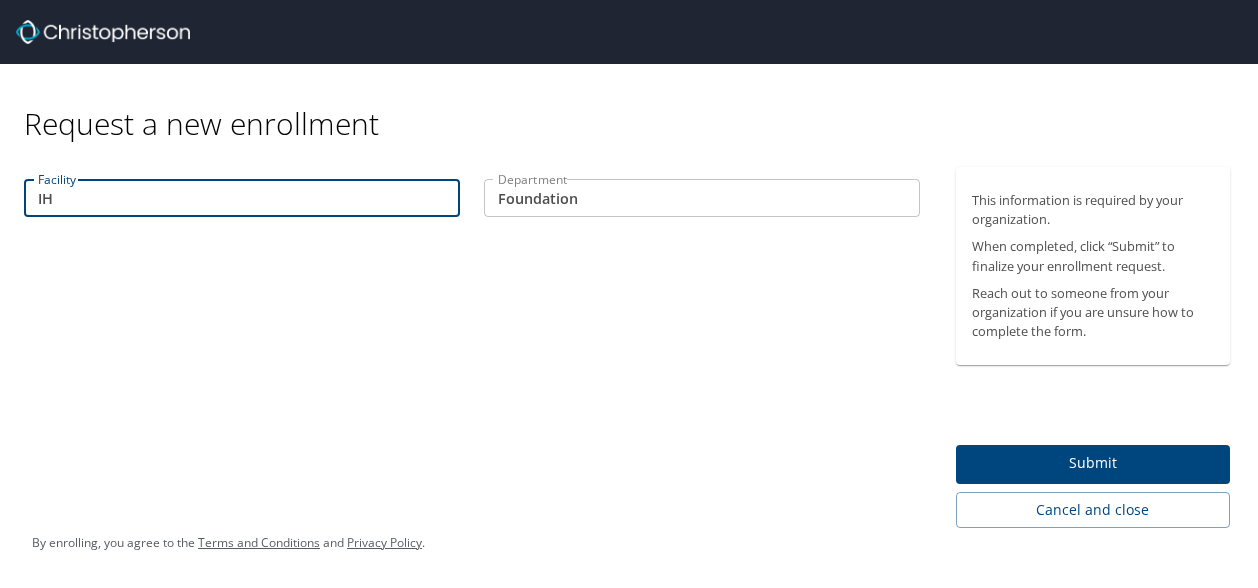 type on "I" 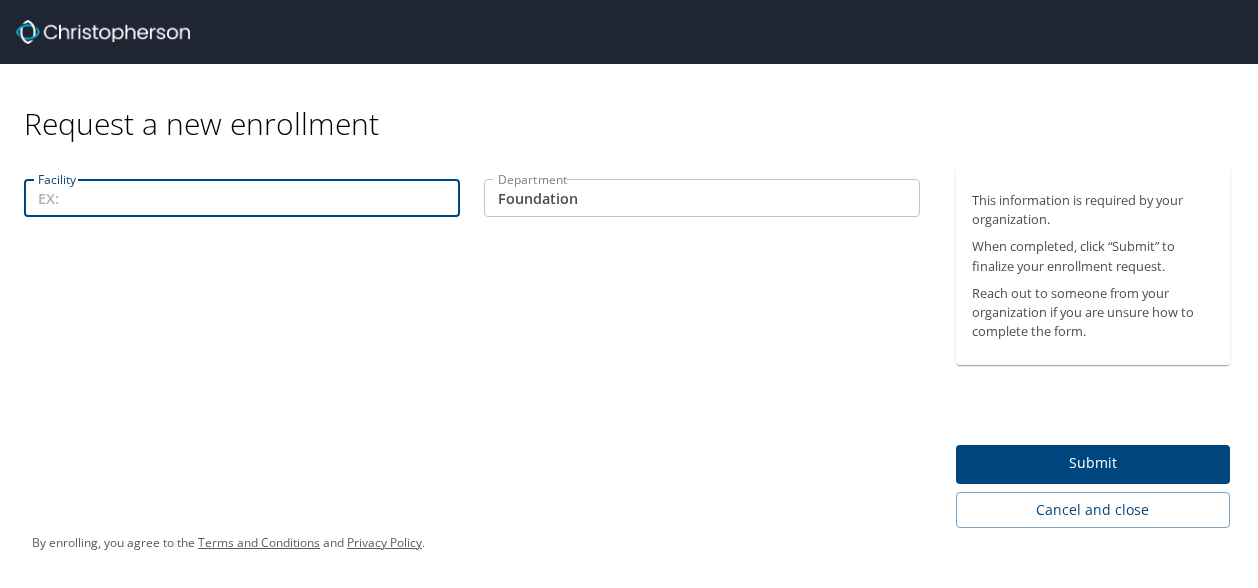 click on "Facility" at bounding box center [242, 198] 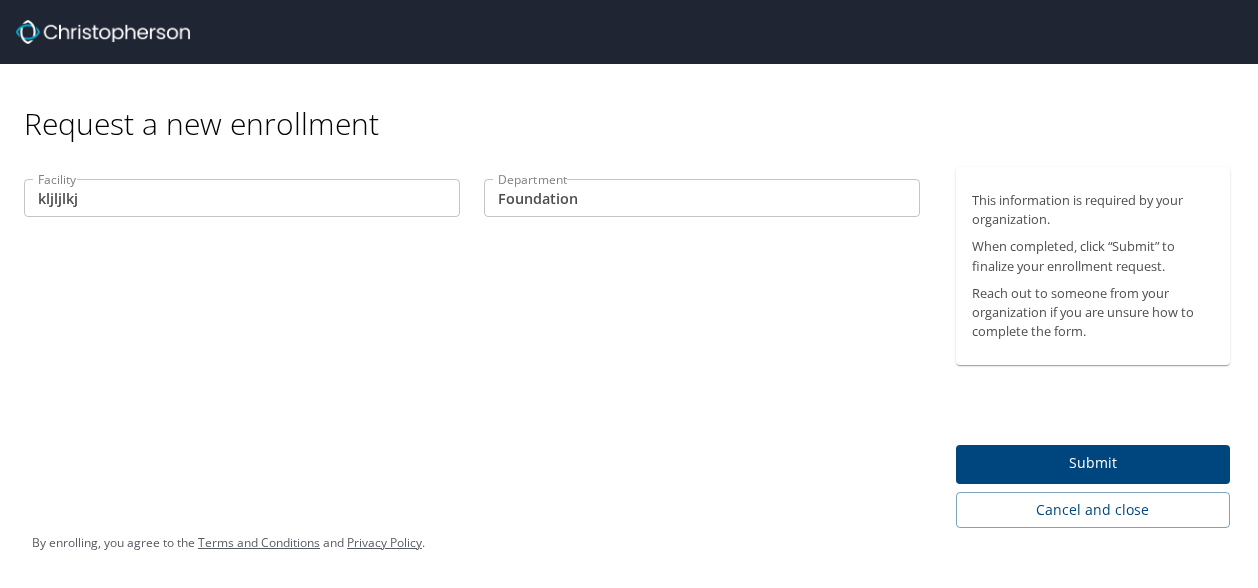 click on "Request a new enrollment" at bounding box center [629, 115] 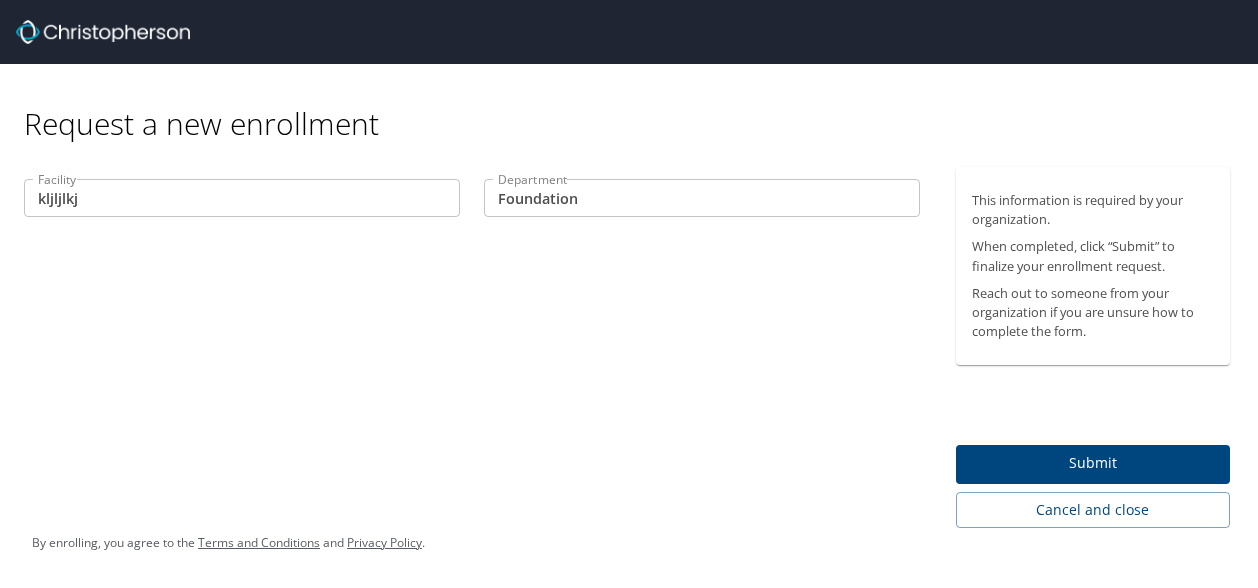 click on "Facility   kljljlkj Facility     Department   Foundation Department" at bounding box center (472, 347) 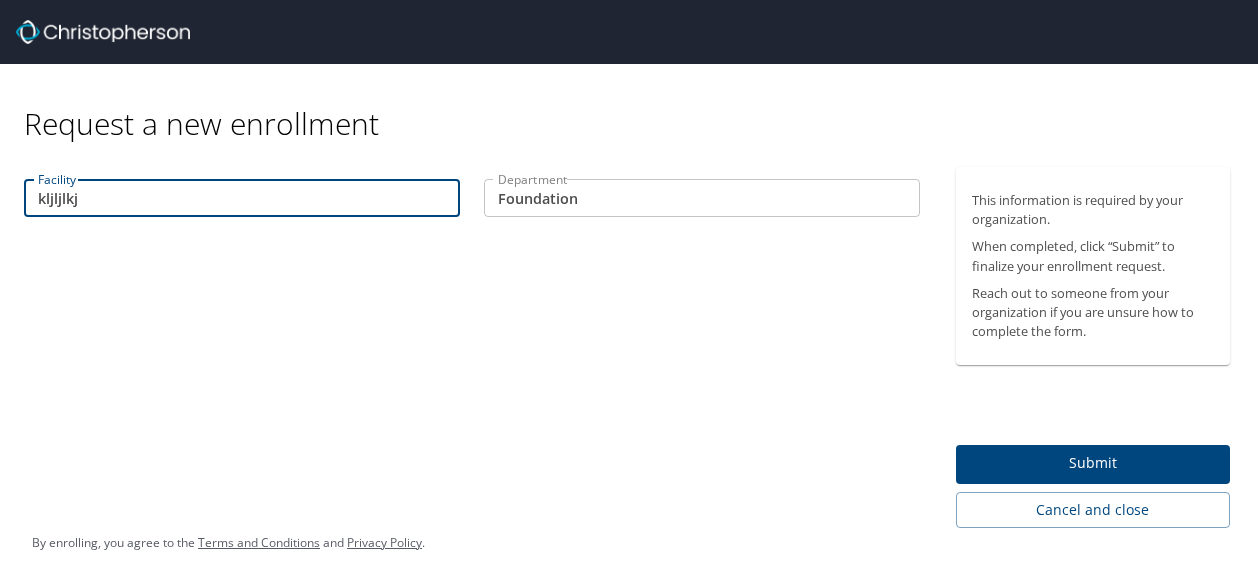 click on "kljljlkj" at bounding box center (242, 198) 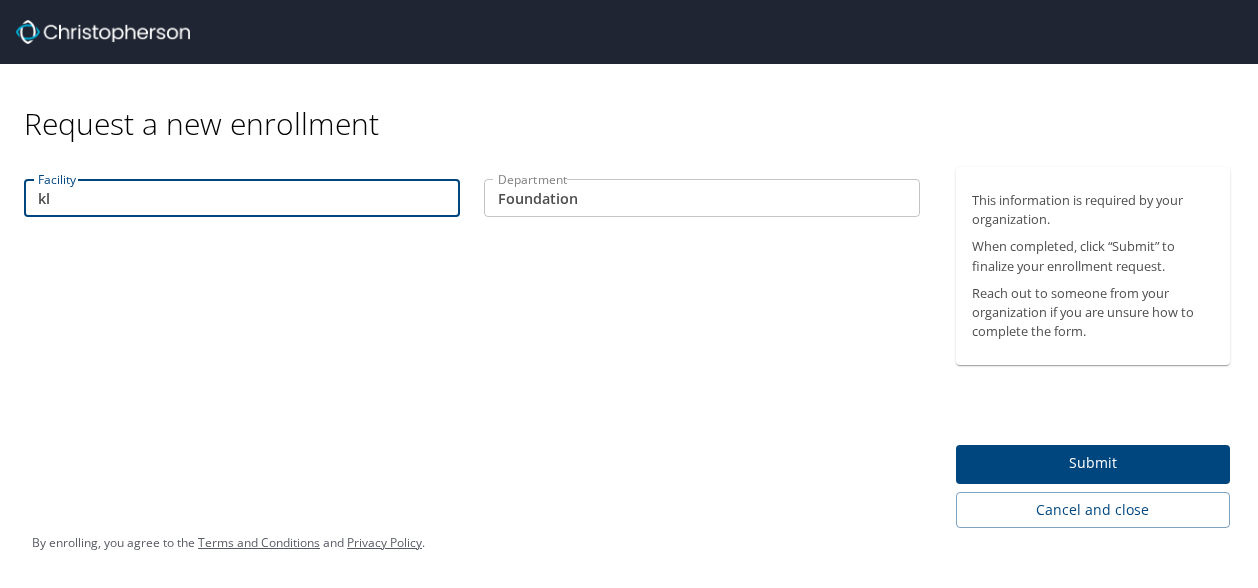 type on "k" 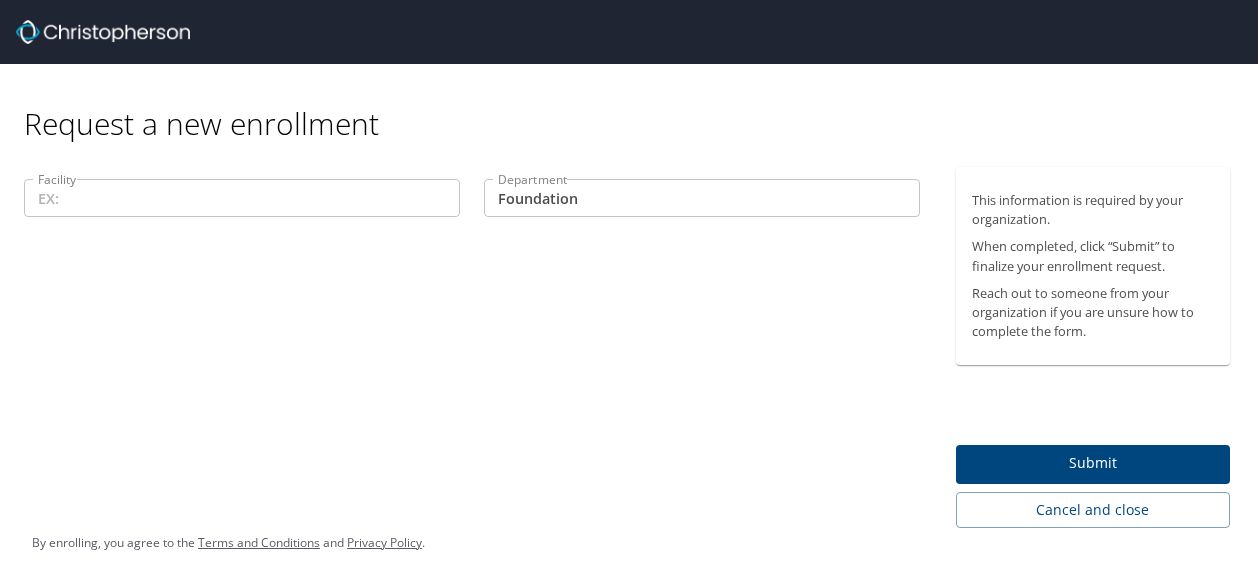 click on "Request a new enrollment" at bounding box center [629, 115] 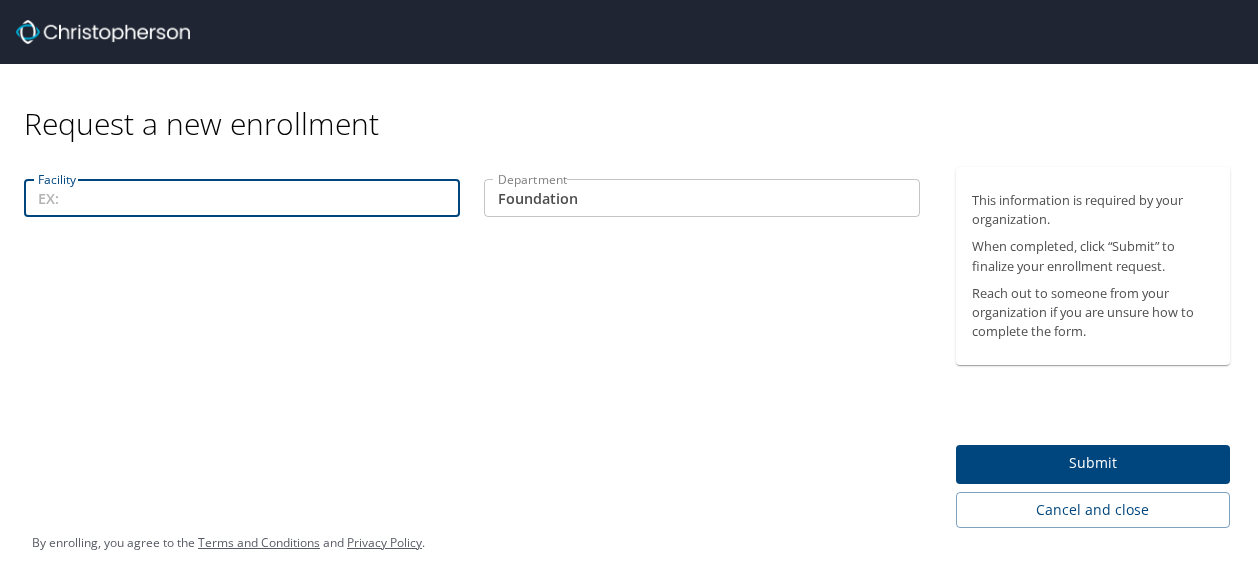 click on "Facility" at bounding box center (242, 198) 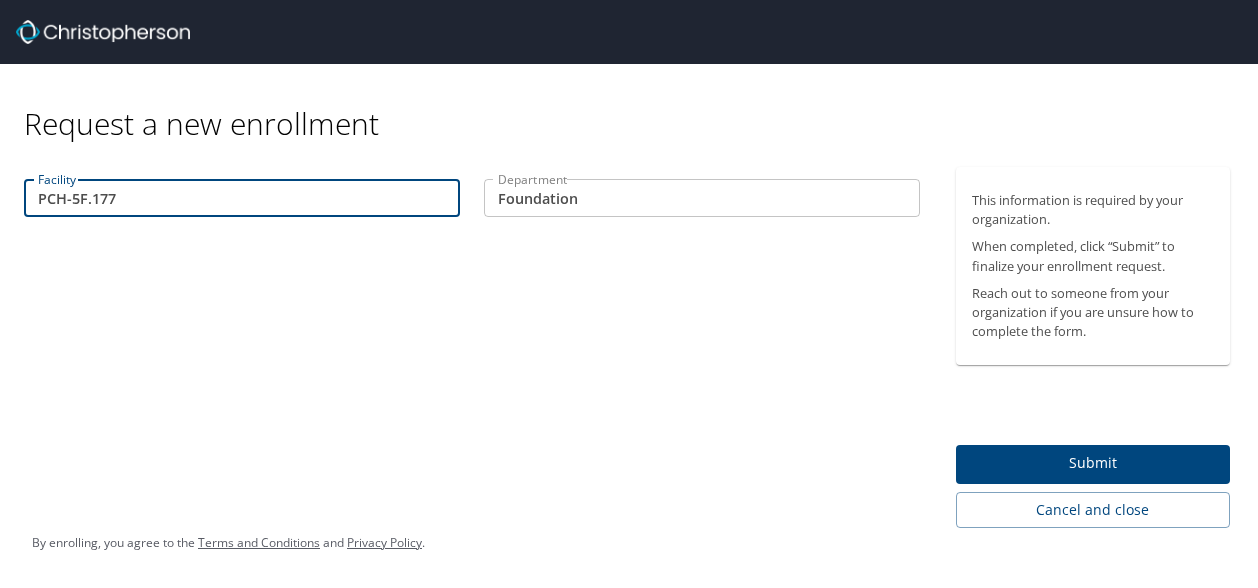 type on "PCH-5F.177" 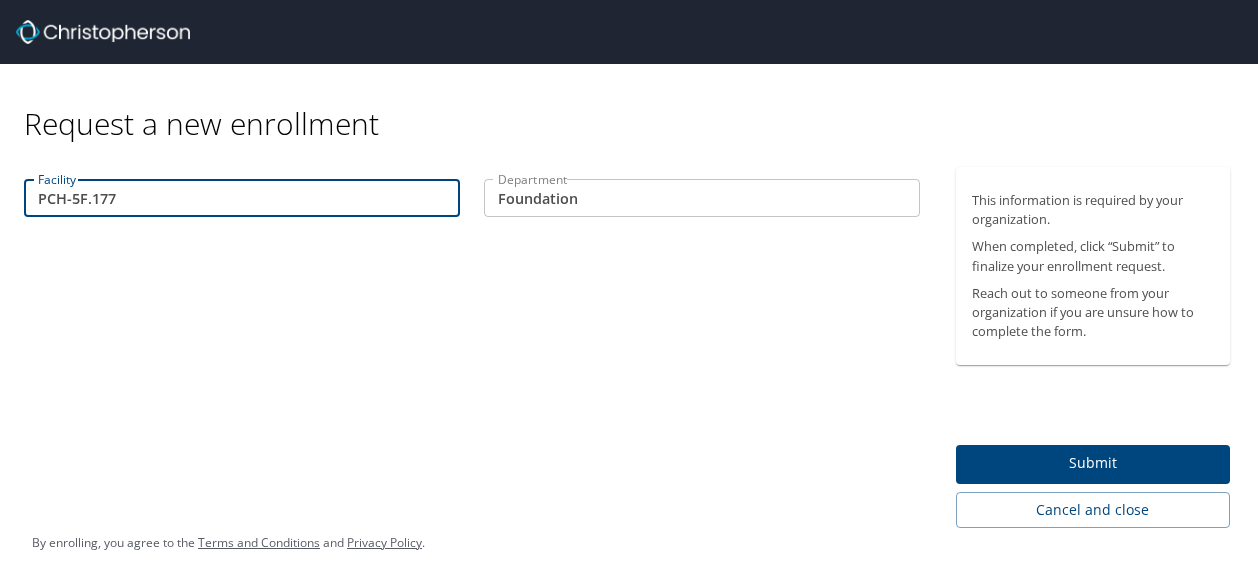 drag, startPoint x: 157, startPoint y: 201, endPoint x: 14, endPoint y: 199, distance: 143.01399 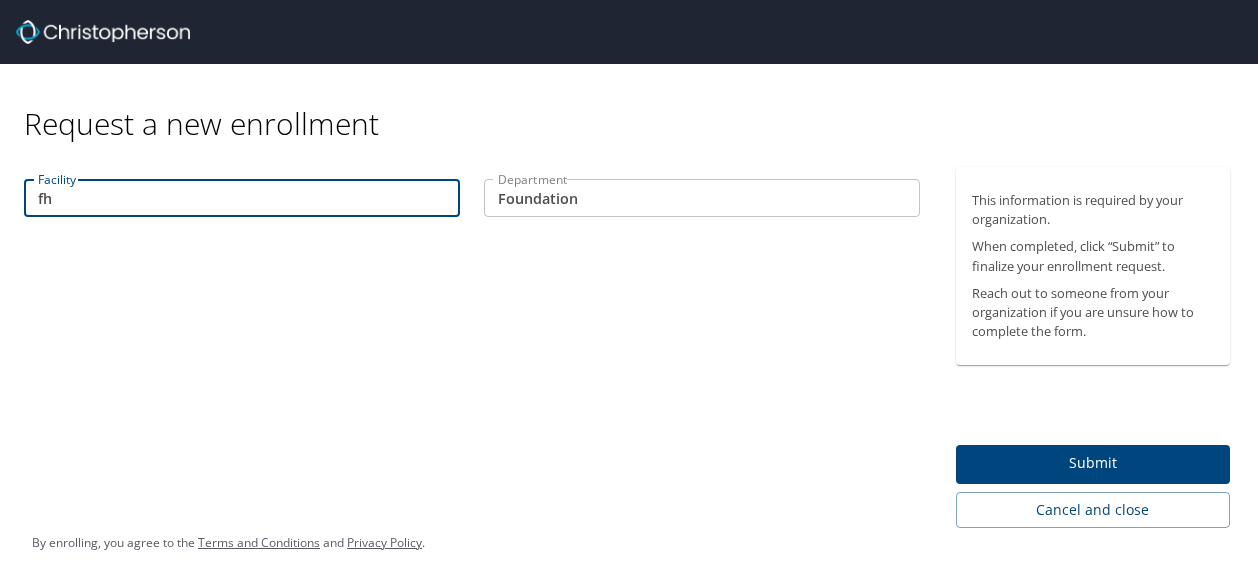 type on "f" 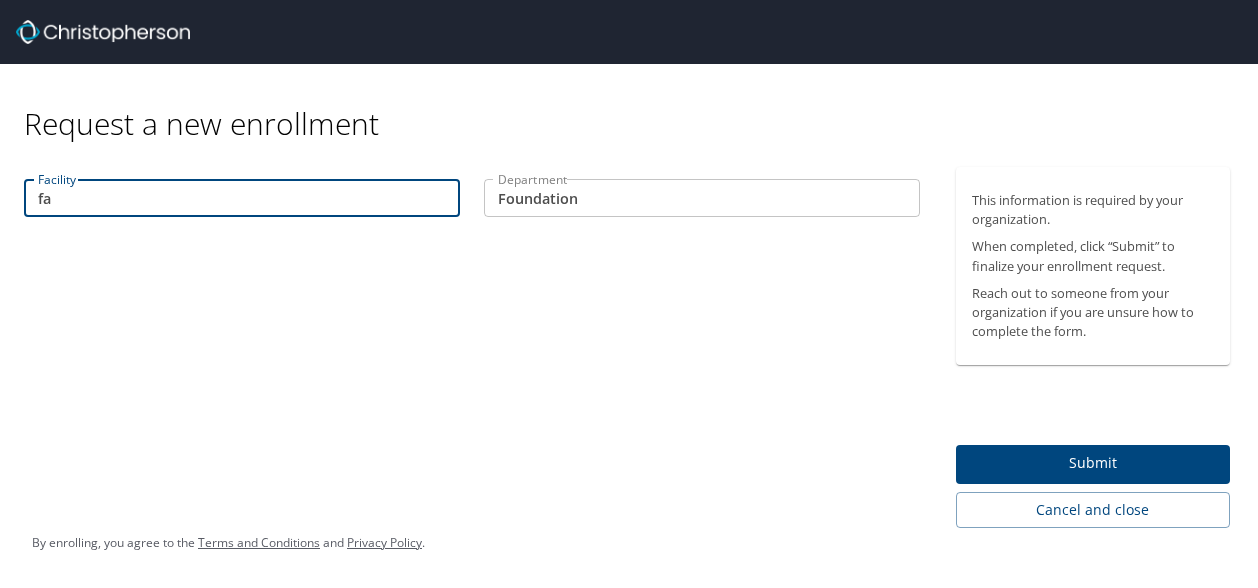 type on "f" 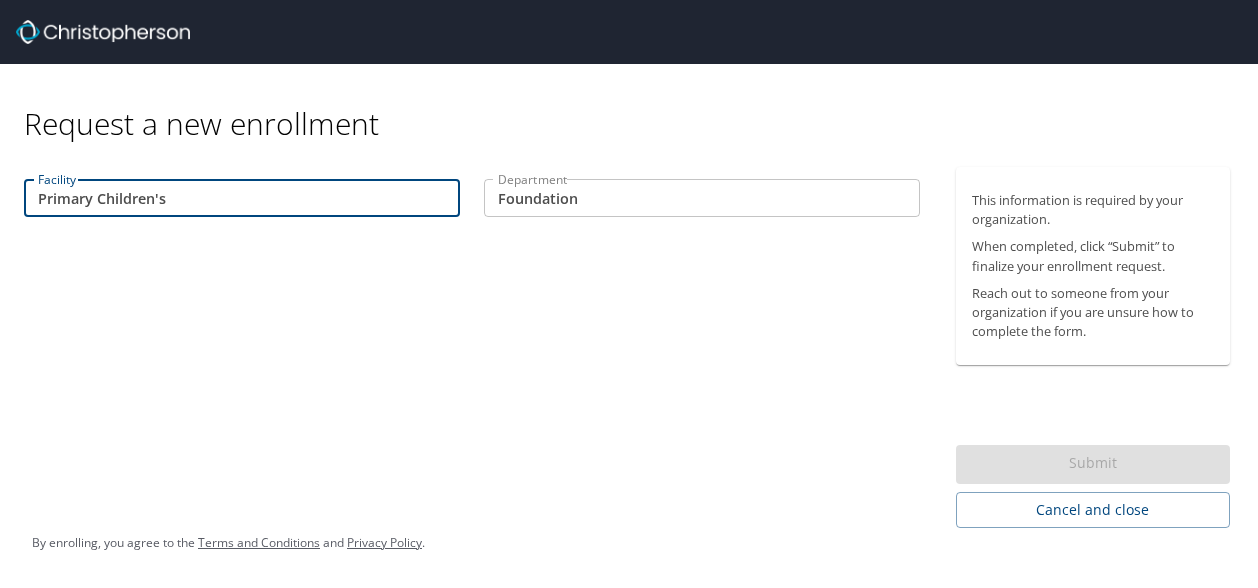 type on "Primary Children's" 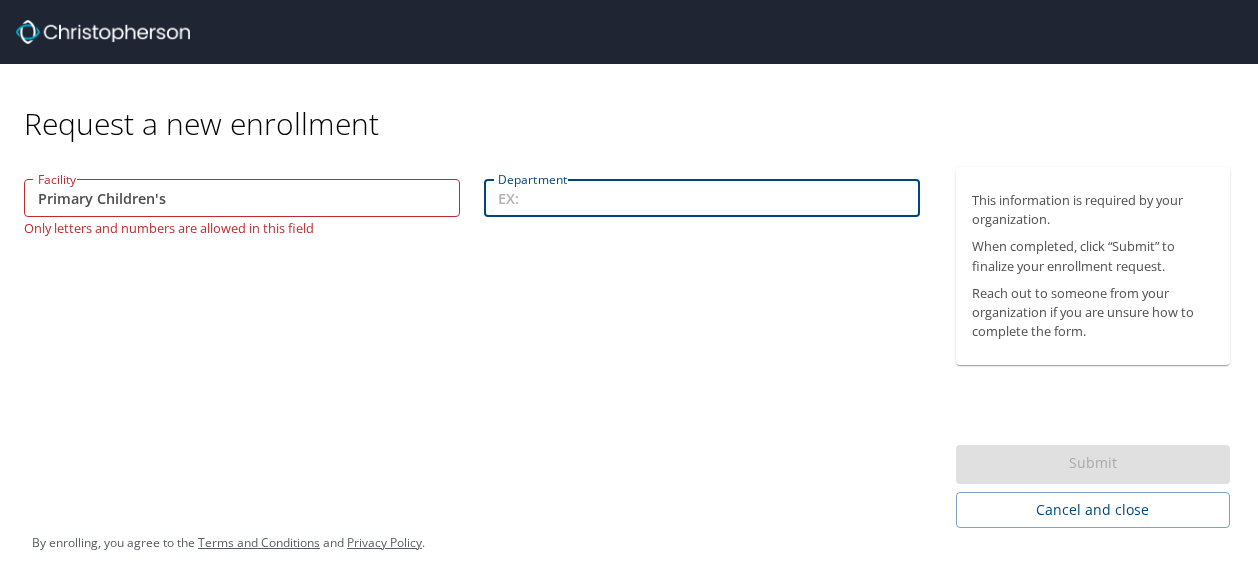 type 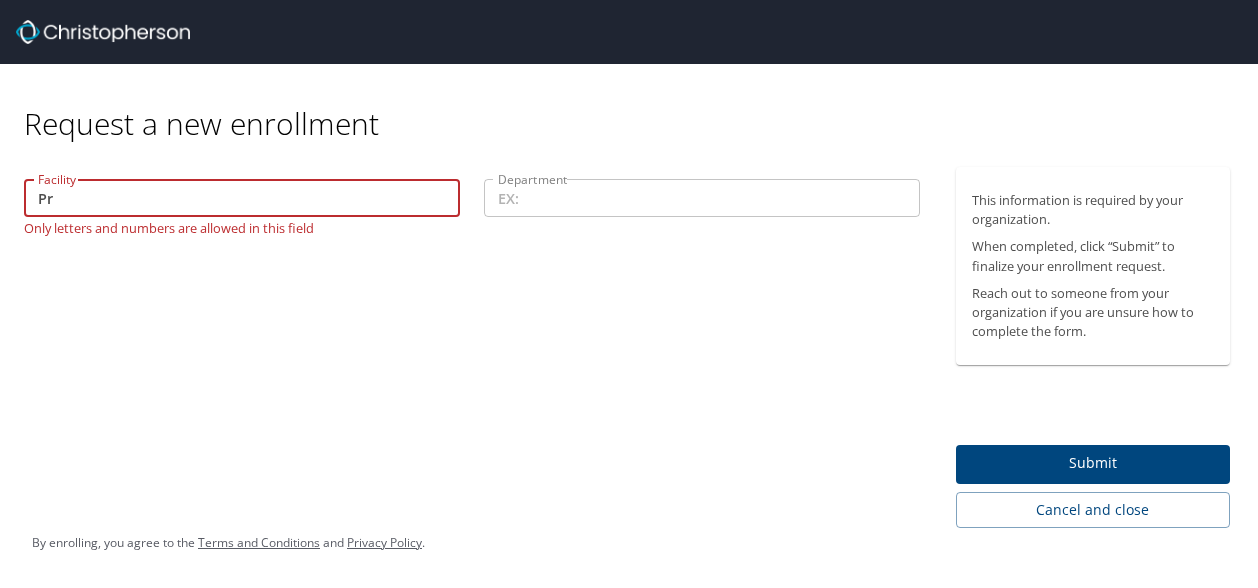 type on "P" 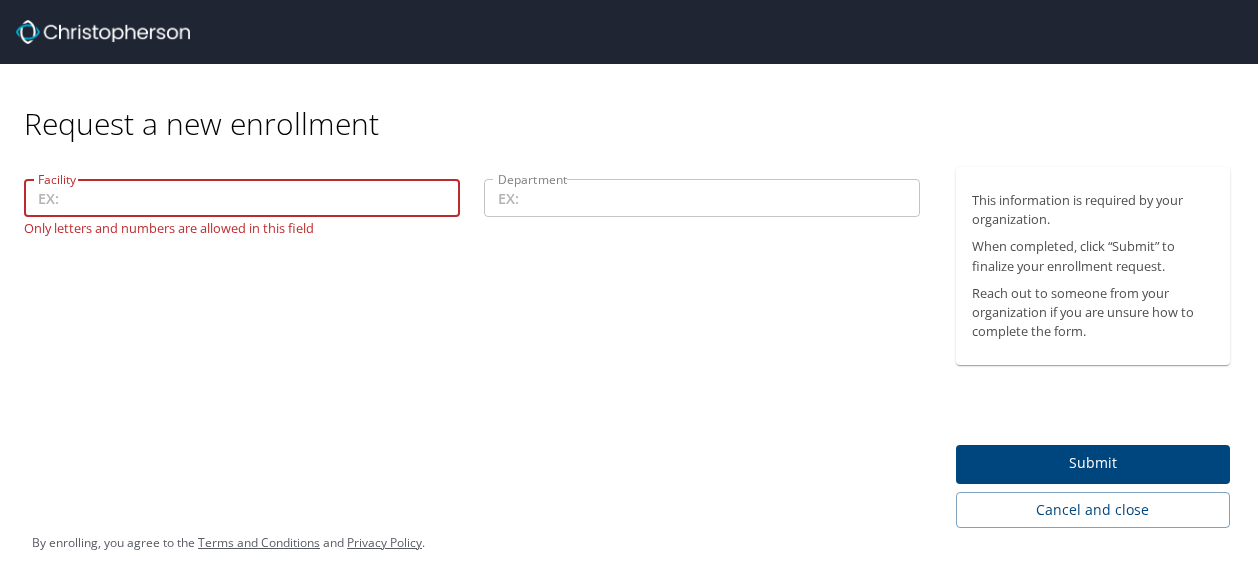 type 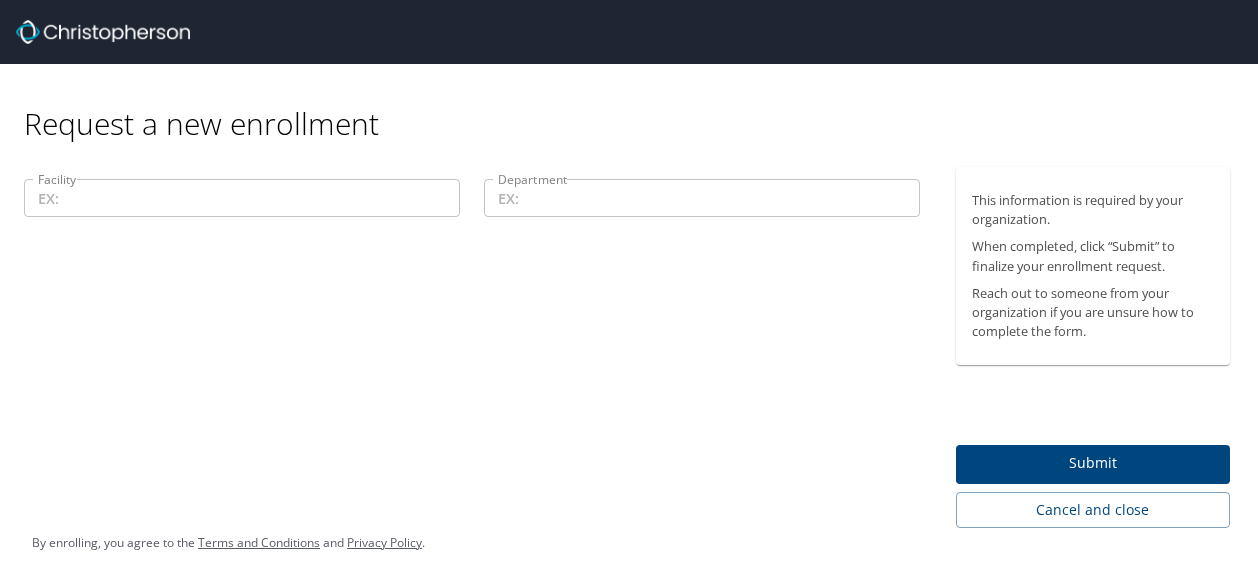 click on "Facility   Facility     Department   Department" at bounding box center [472, 347] 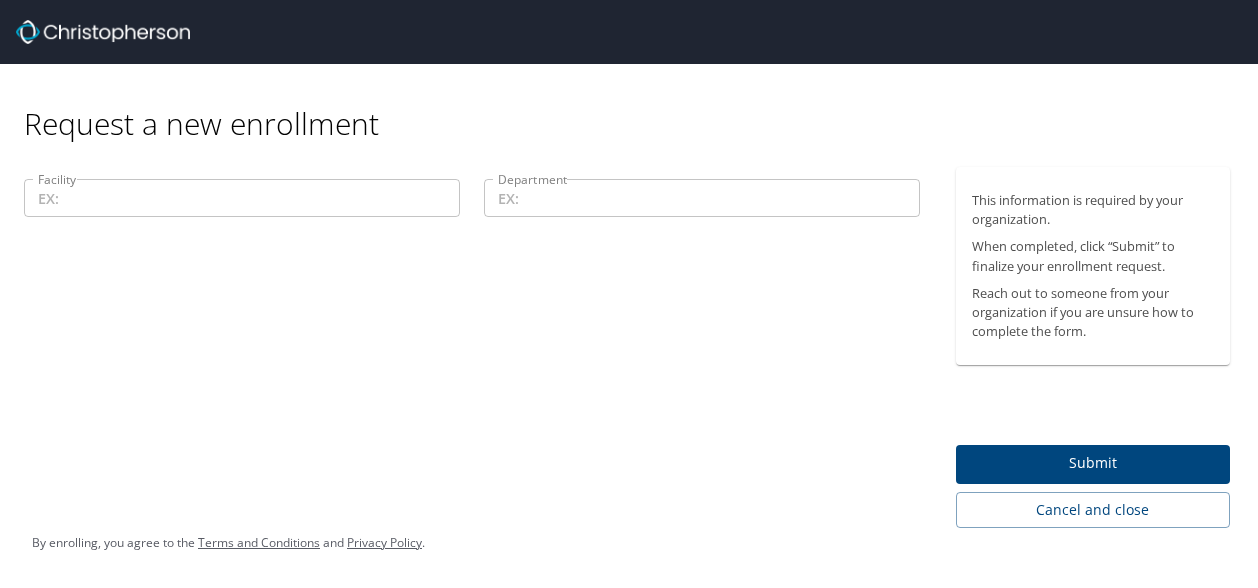 click on "Department" at bounding box center [702, 198] 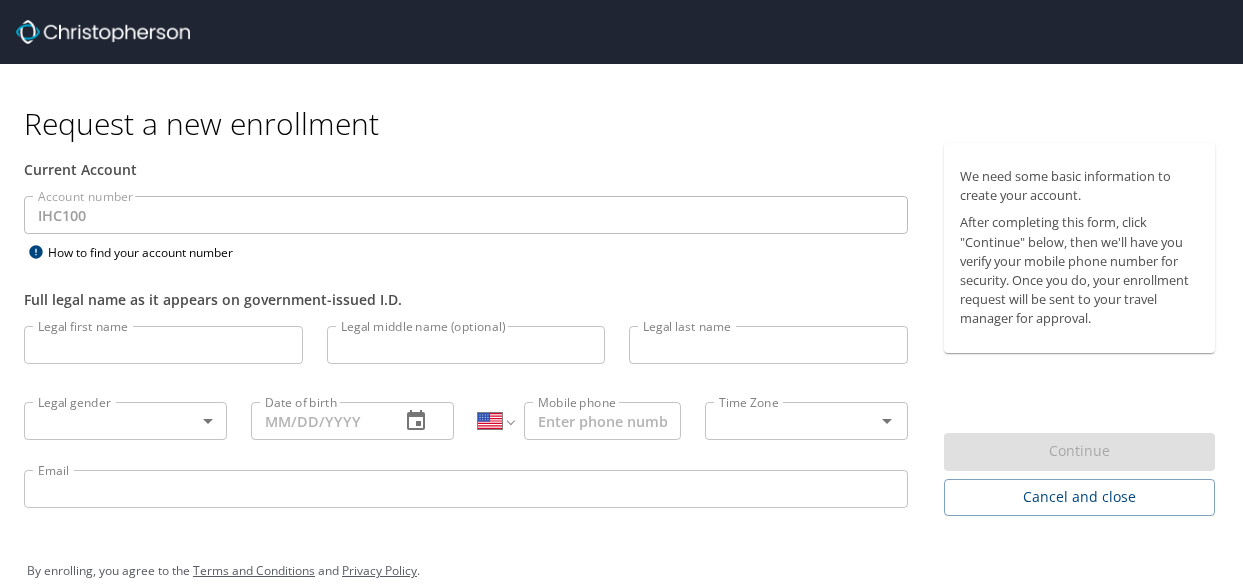select on "US" 